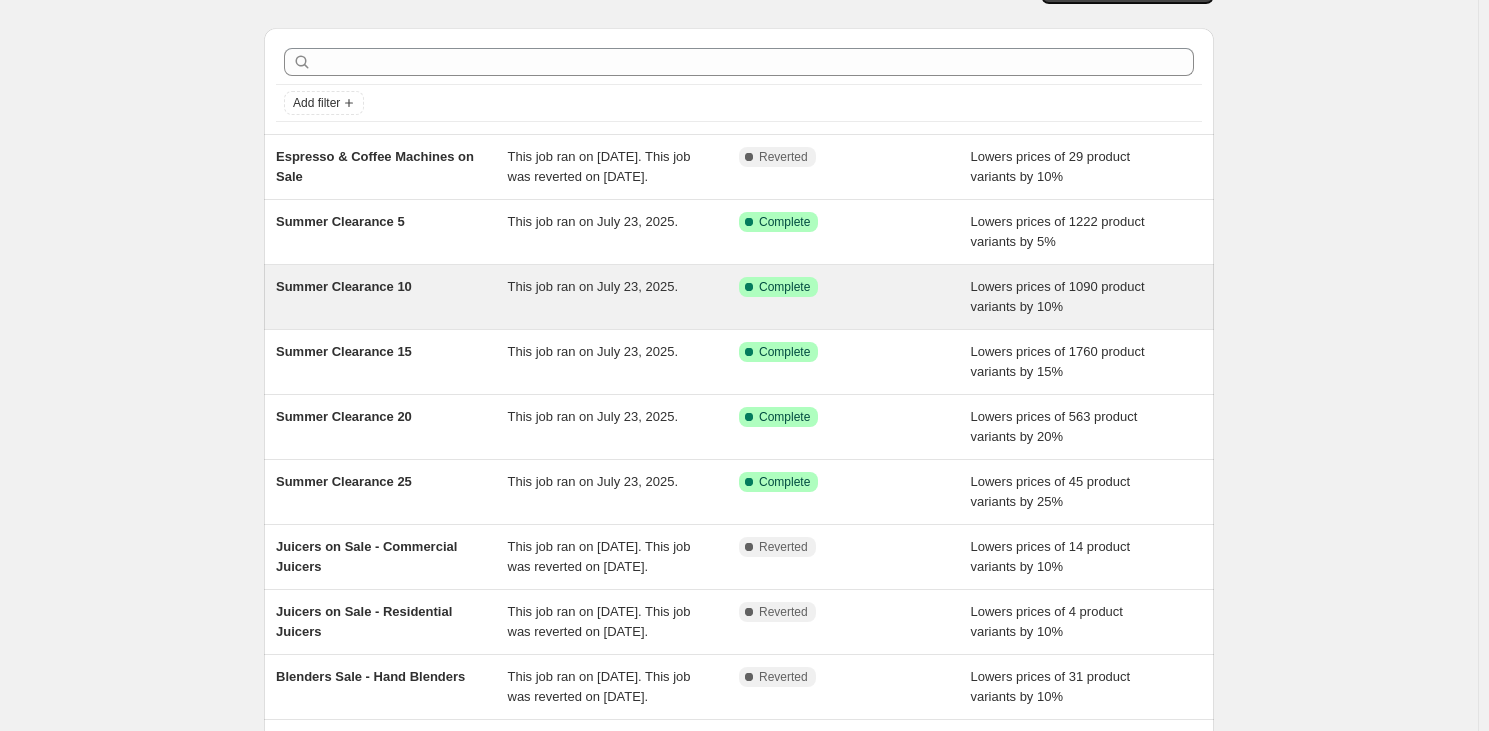 scroll, scrollTop: 90, scrollLeft: 0, axis: vertical 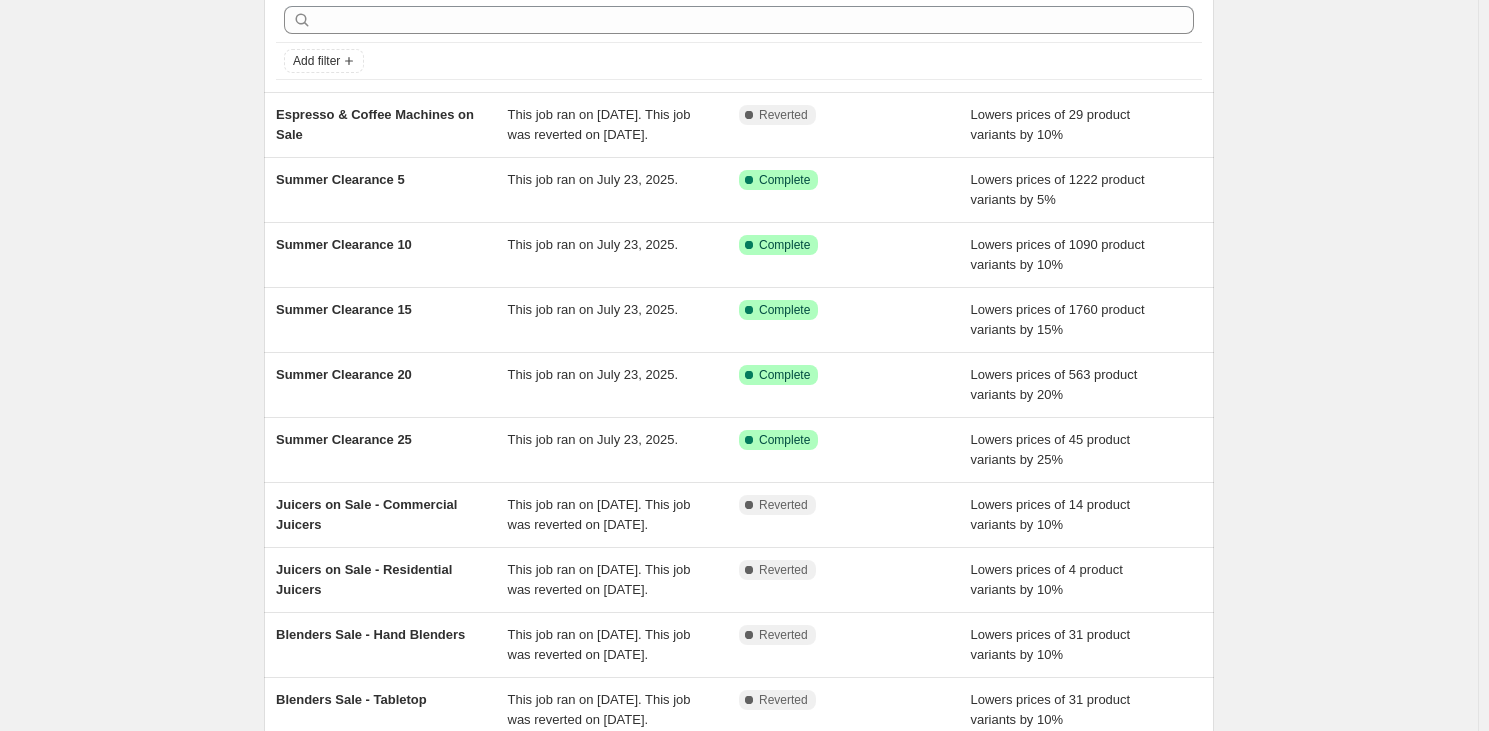 click on "NA Bulk Price Editor. This page is ready NA Bulk Price Editor Add new price change job Add filter Espresso & Coffee Machines on Sale This job ran on [DATE]. This job was reverted on [DATE]. Complete Reverted Lowers prices of 29 product variants by 10% Summer Clearance 5 This job ran on [DATE]. Success Complete Complete Lowers prices of 1222 product variants by 5% Summer Clearance 10 This job ran on [DATE]. Success Complete Complete Lowers prices of 1090 product variants by 10% Summer Clearance 15 This job ran on [DATE]. Success Complete Complete Lowers prices of 1760 product variants by 15% Summer Clearance 20 This job ran on [DATE]. Success Complete Complete Lowers prices of 563 product variants by 20% Summer Clearance 25 This job ran on [DATE]. Success Complete Complete Lowers prices of 45 product variants by 25% Juicers on Sale - Commercial Juicers This job ran on [DATE]. This job was reverted on [DATE]. Complete Reverted Complete Reverted" at bounding box center (739, 425) 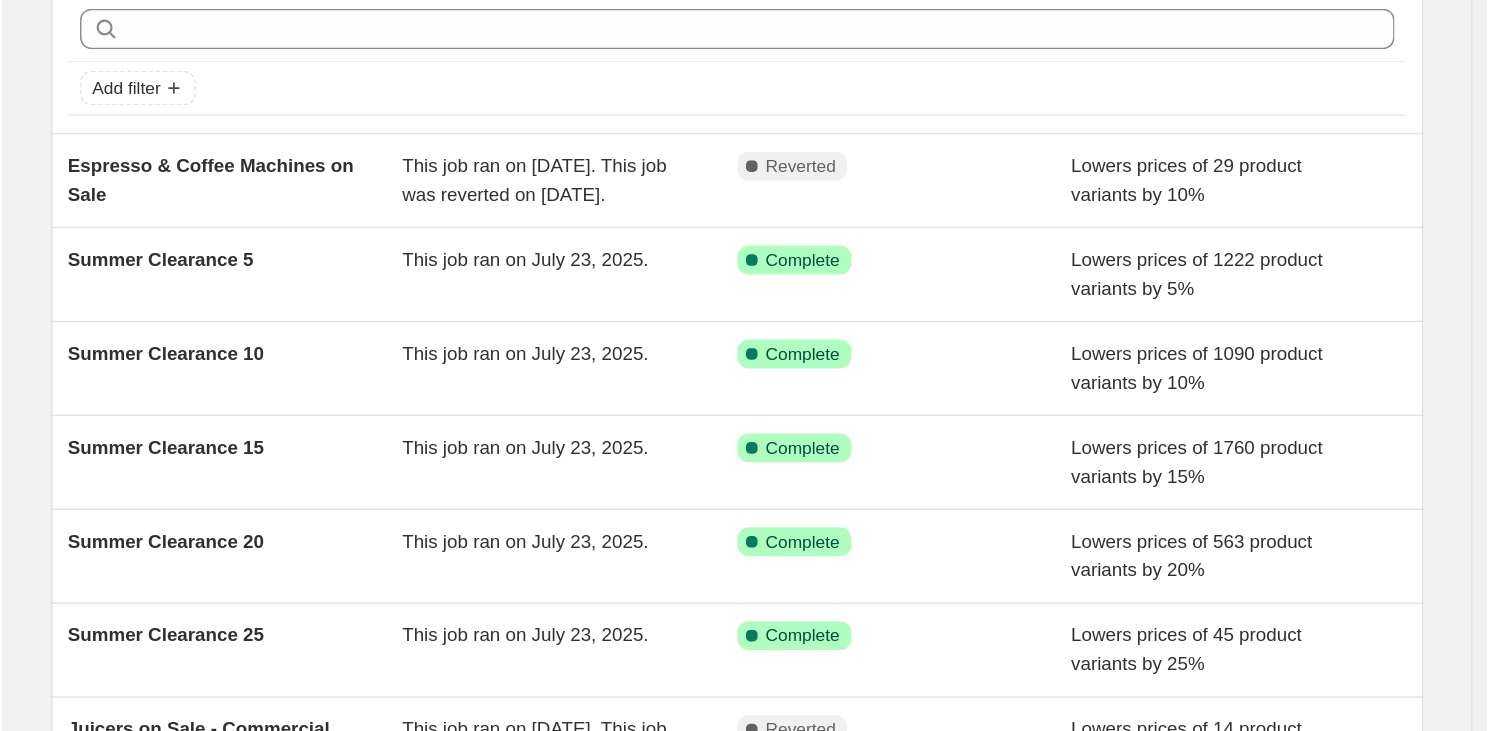 scroll, scrollTop: 90, scrollLeft: 0, axis: vertical 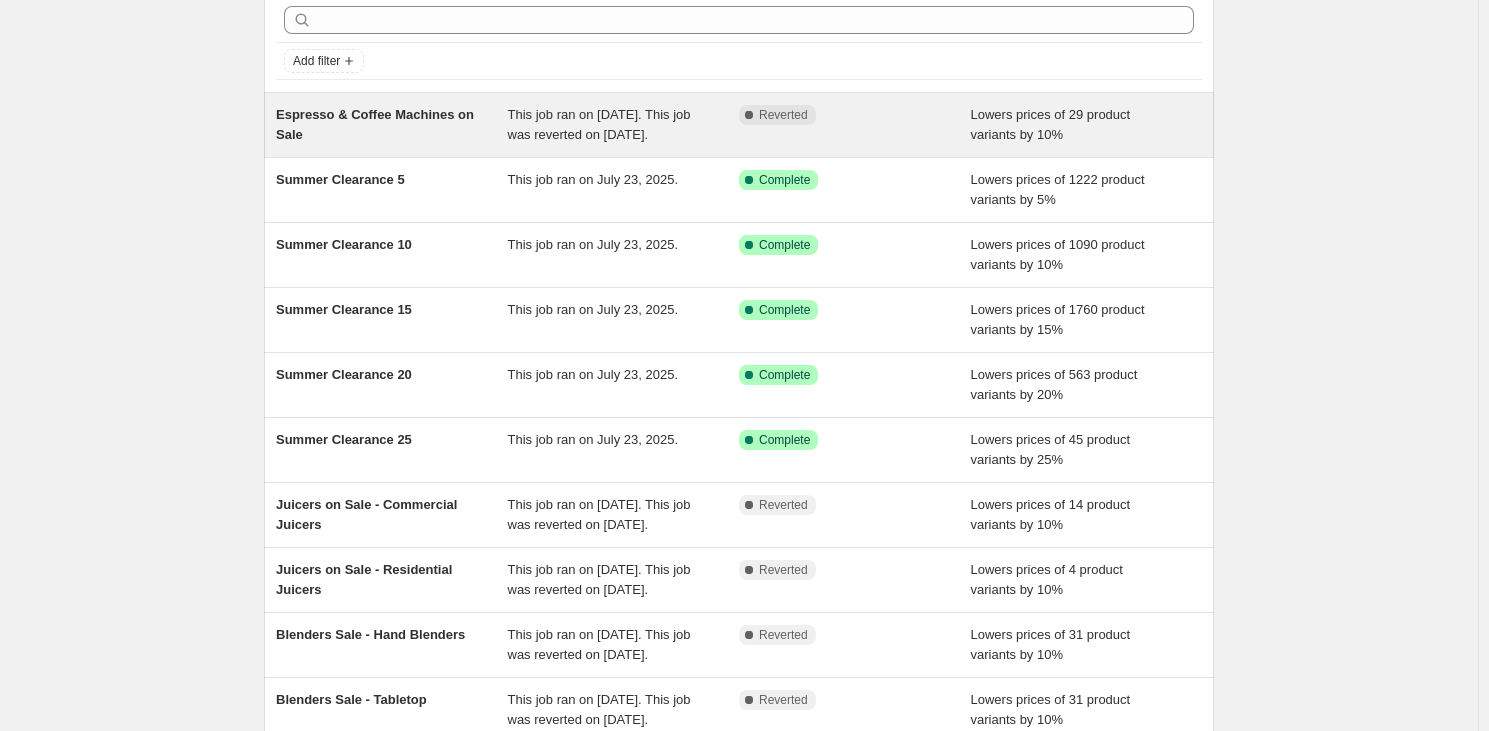 click on "Complete Reverted" at bounding box center [840, 115] 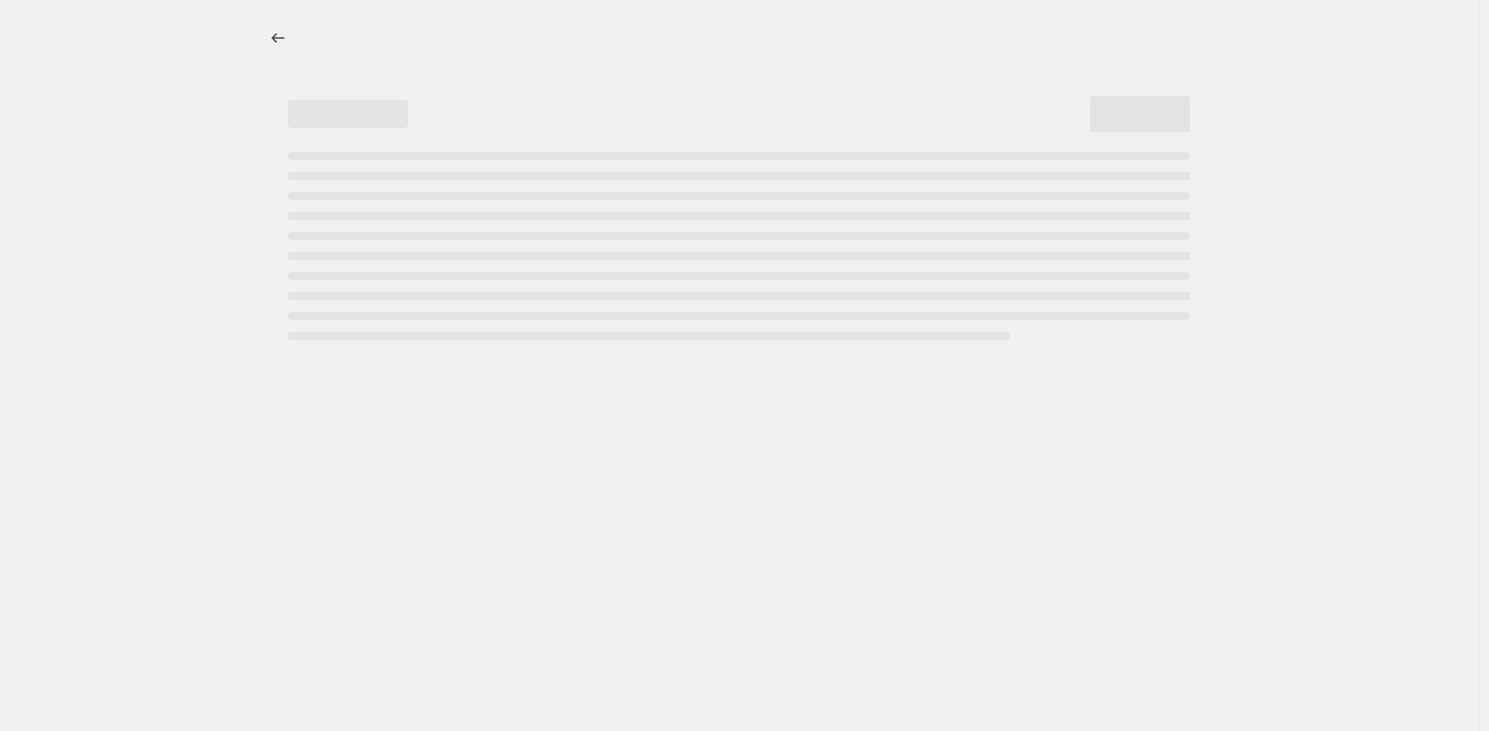 scroll, scrollTop: 0, scrollLeft: 0, axis: both 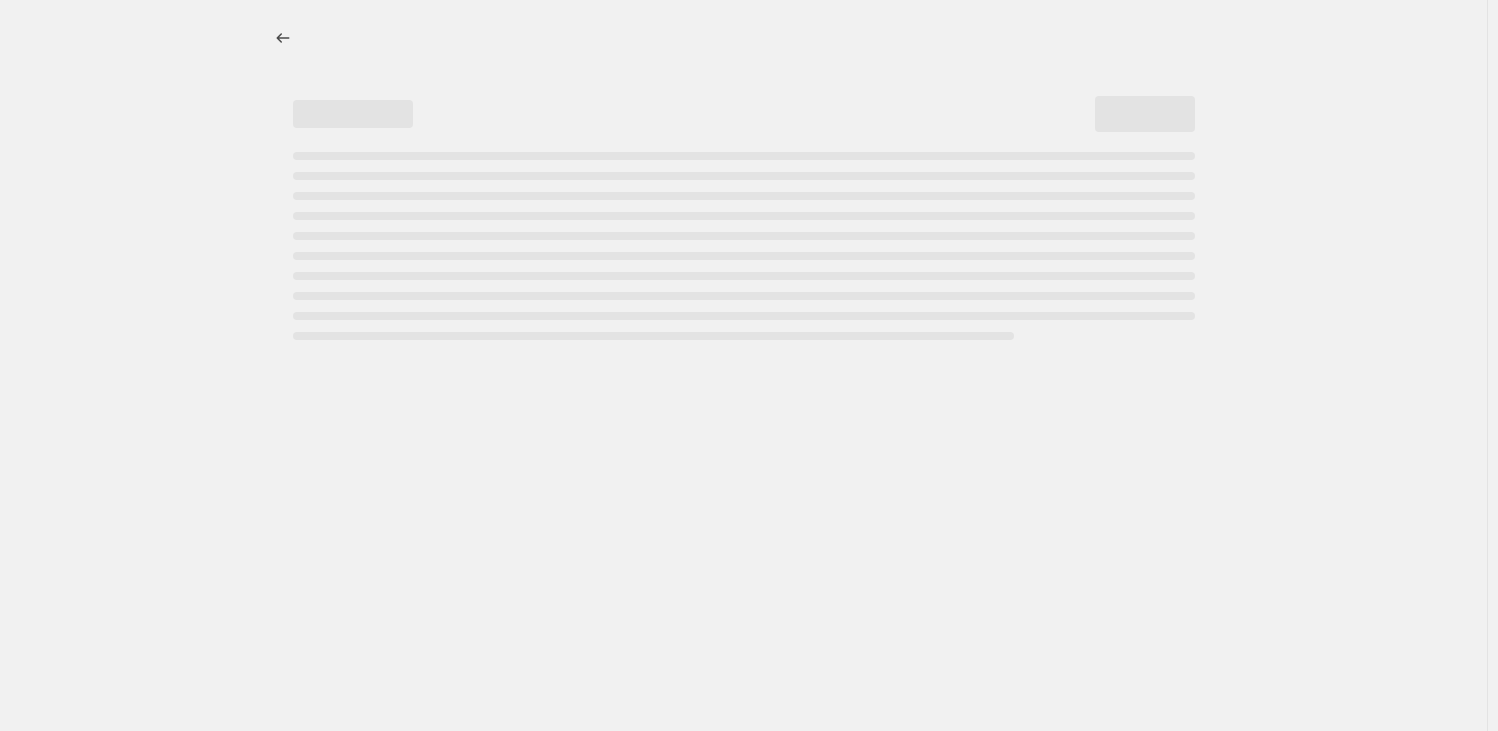 select on "percentage" 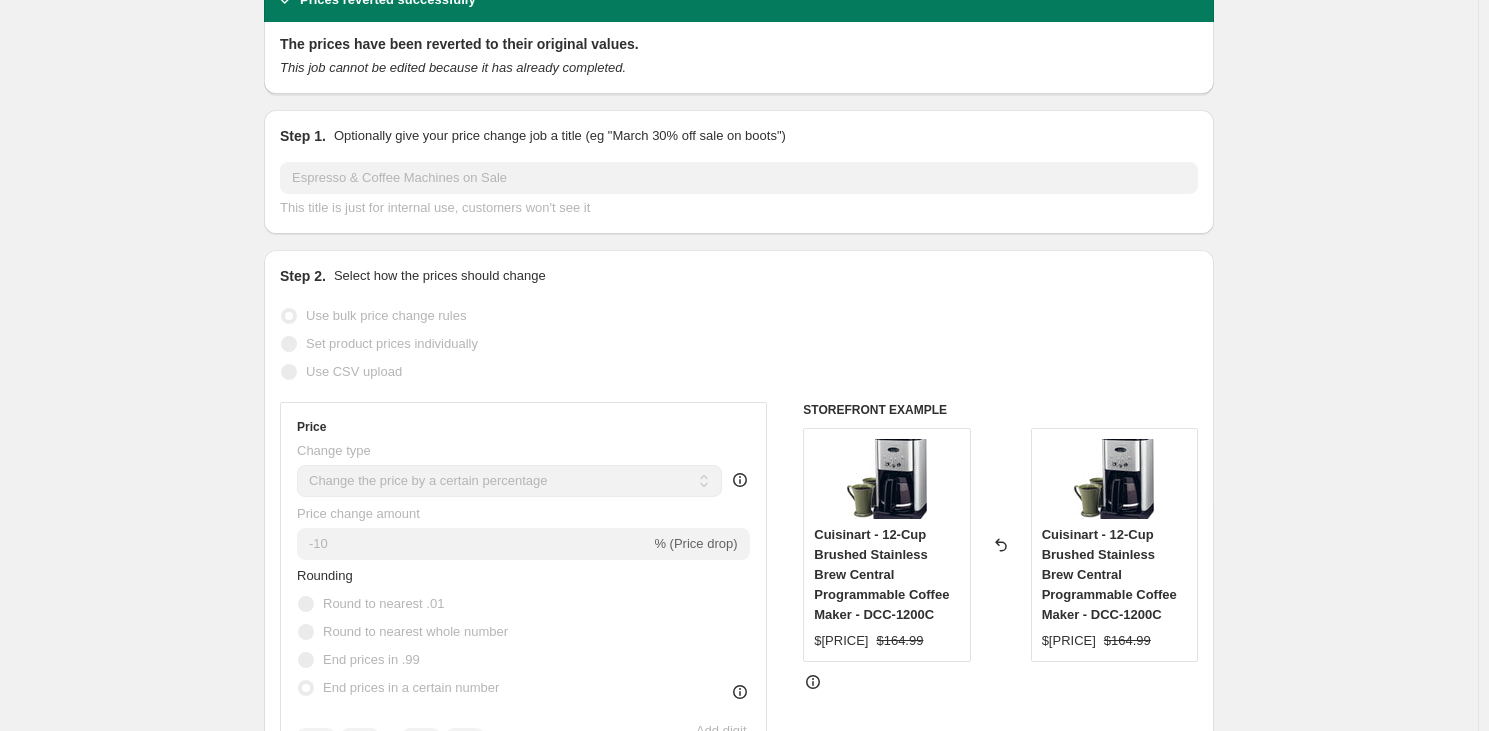 scroll, scrollTop: 0, scrollLeft: 0, axis: both 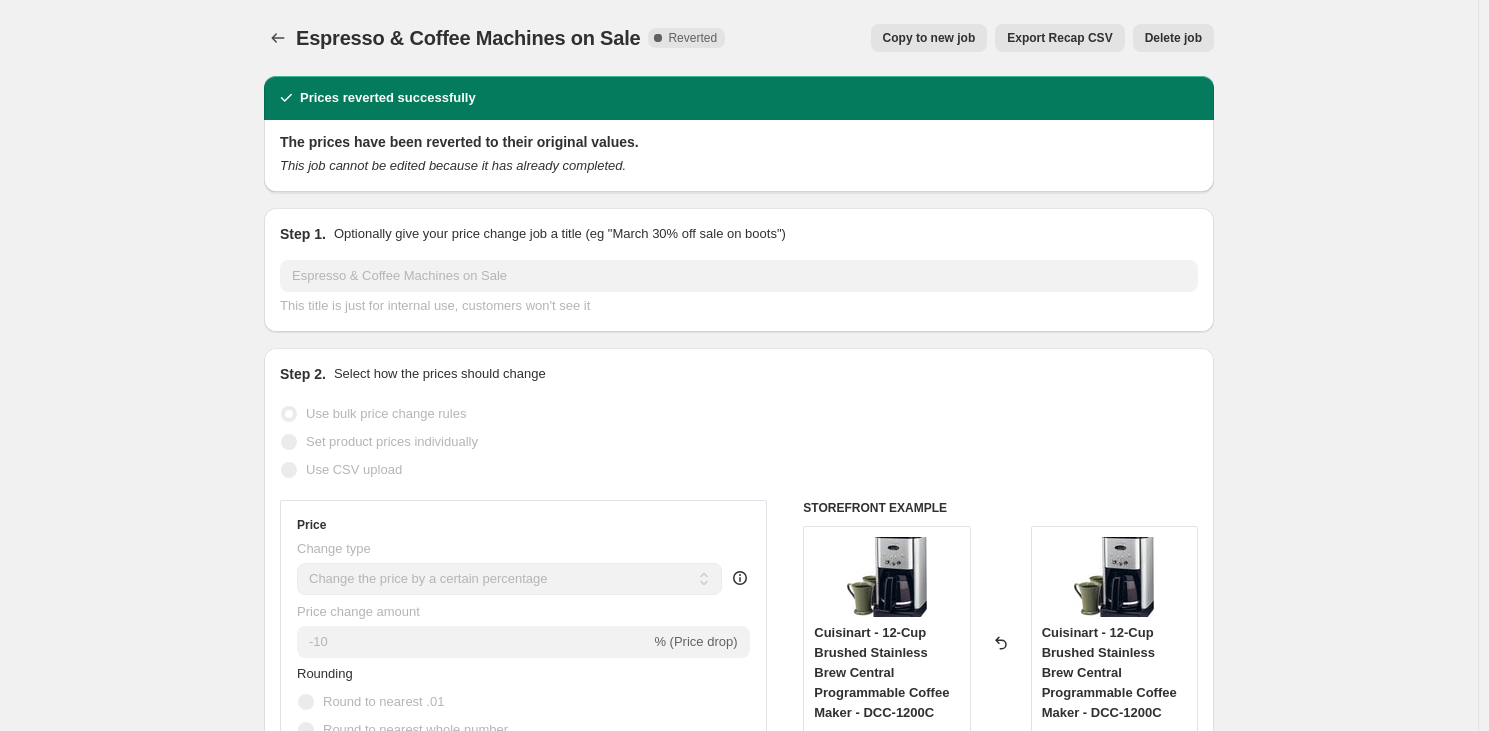 click on "Copy to new job" at bounding box center (929, 38) 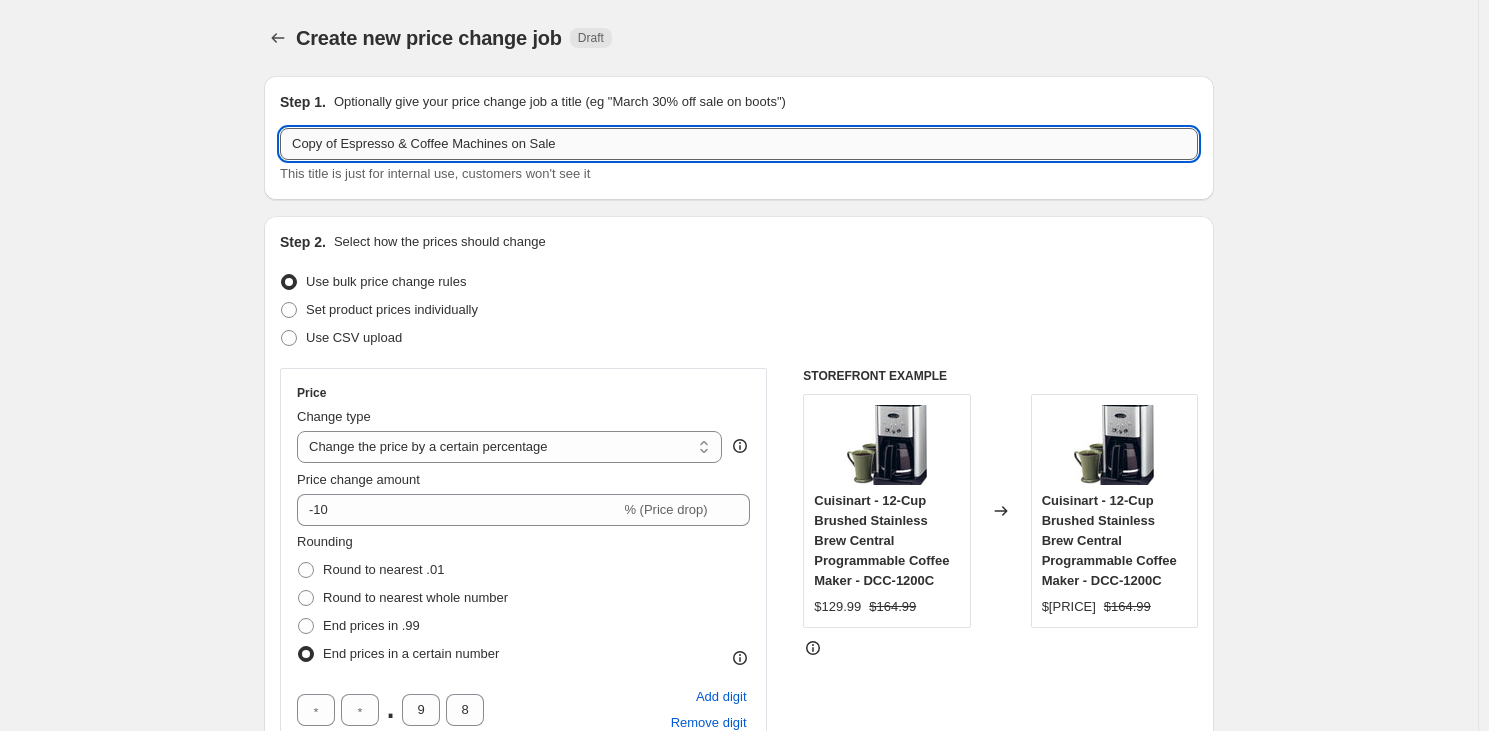 click on "Copy of Espresso & Coffee Machines on Sale" at bounding box center [739, 144] 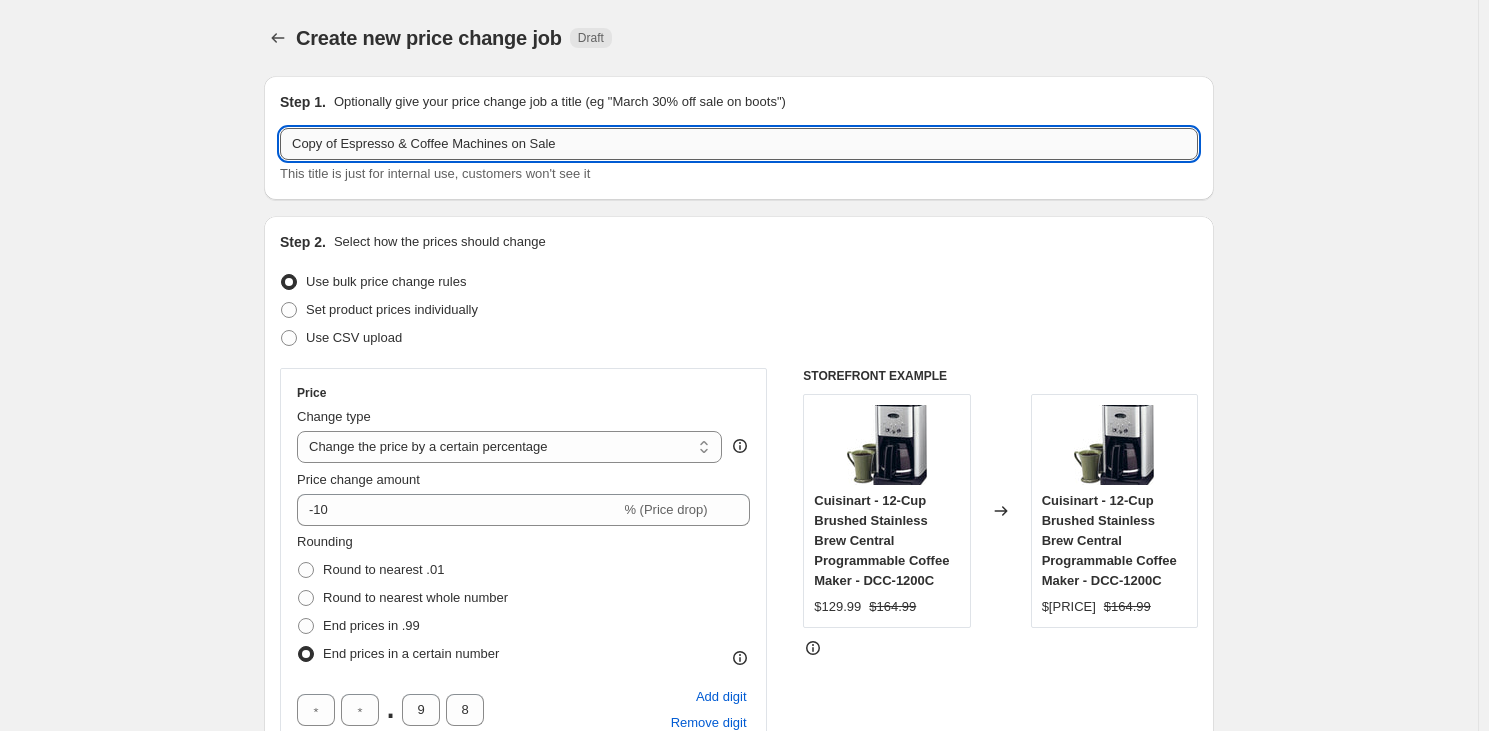 paste on "Wine Glass" 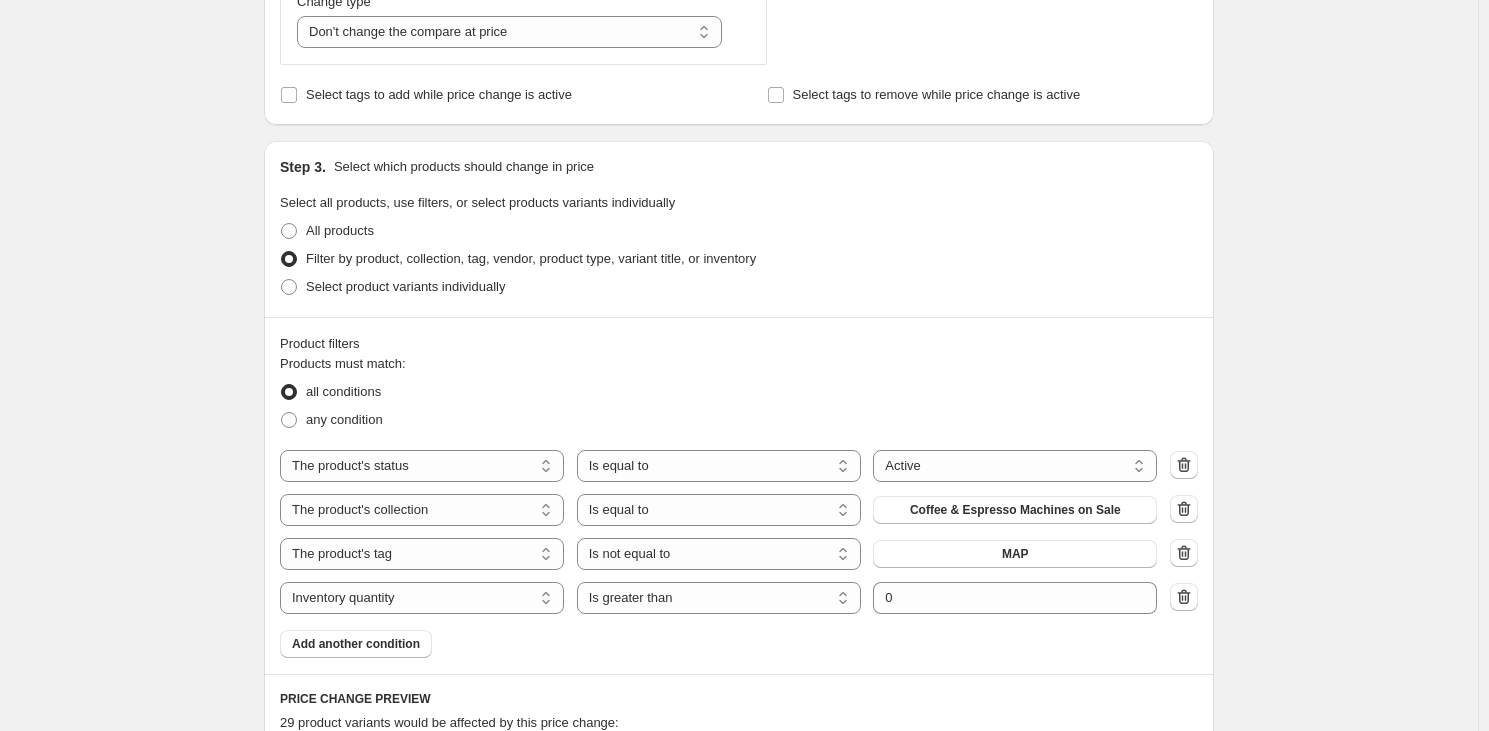 scroll, scrollTop: 1000, scrollLeft: 0, axis: vertical 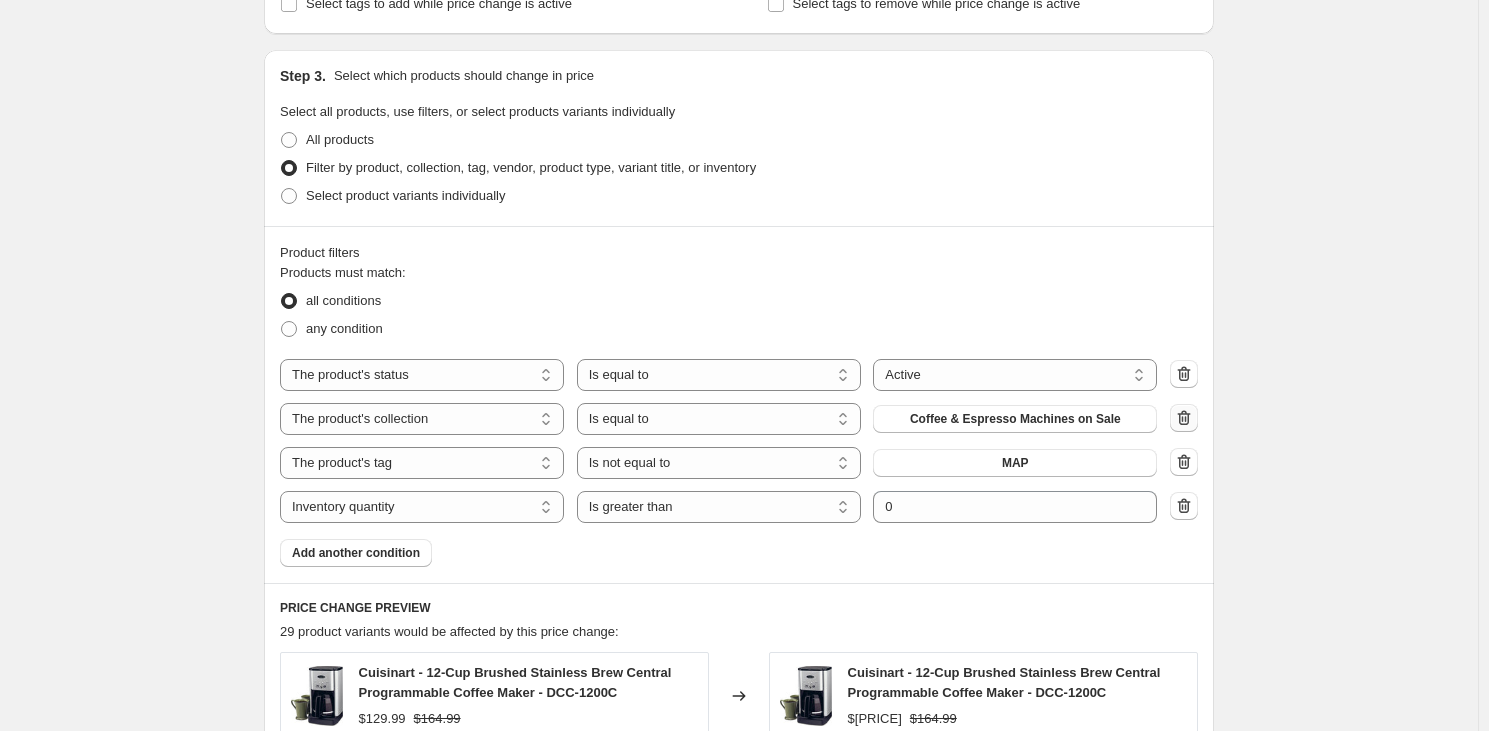 type on "Wine Glasses on Sale" 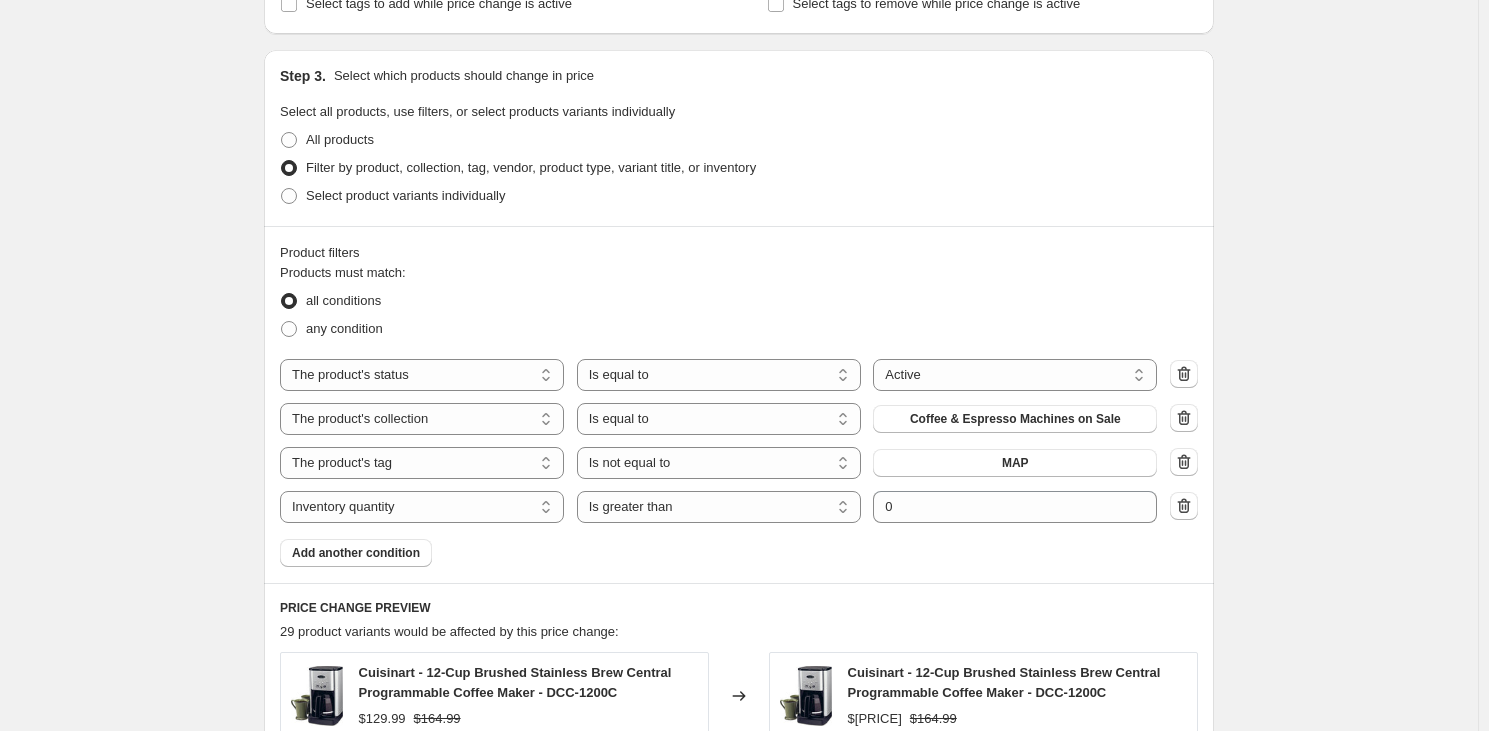 select on "tag" 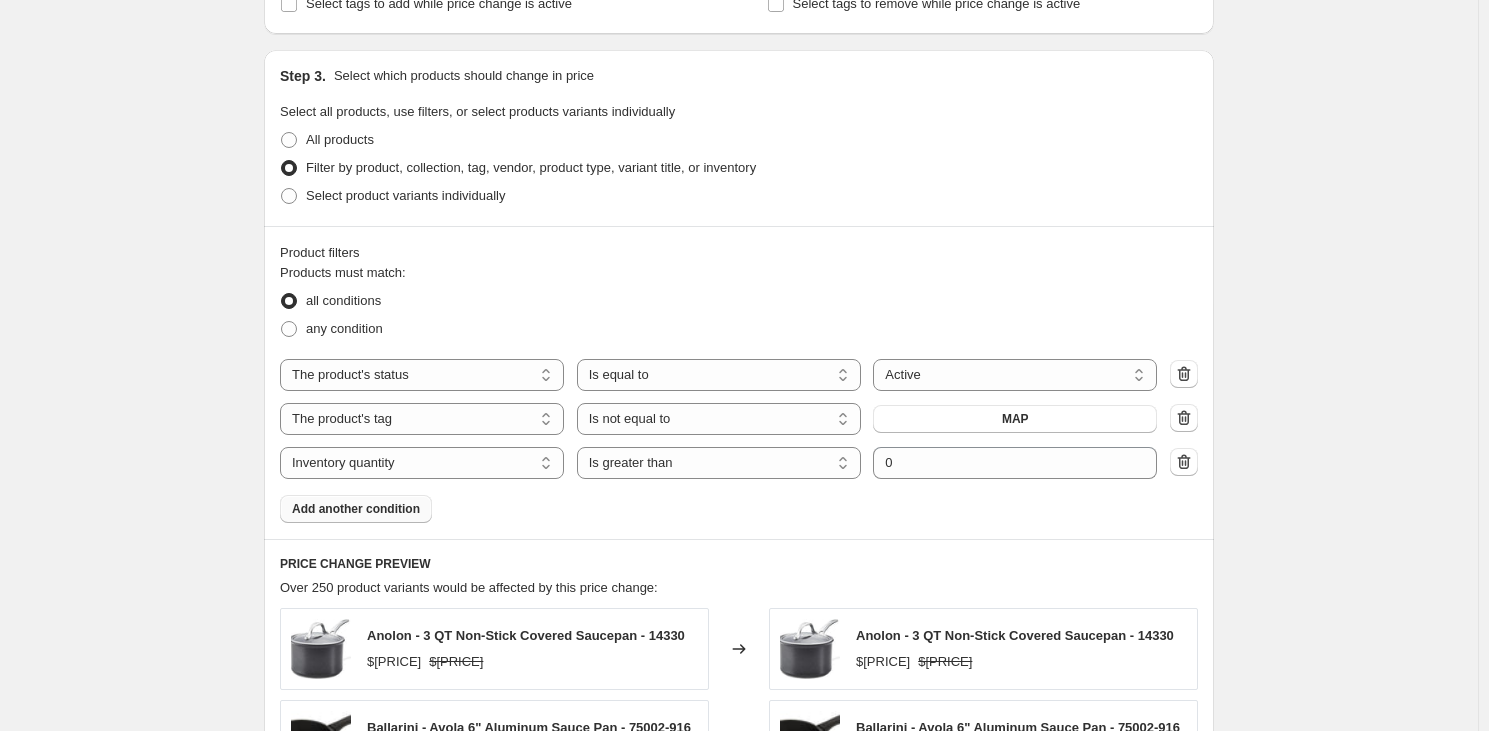click on "Add another condition" at bounding box center (356, 509) 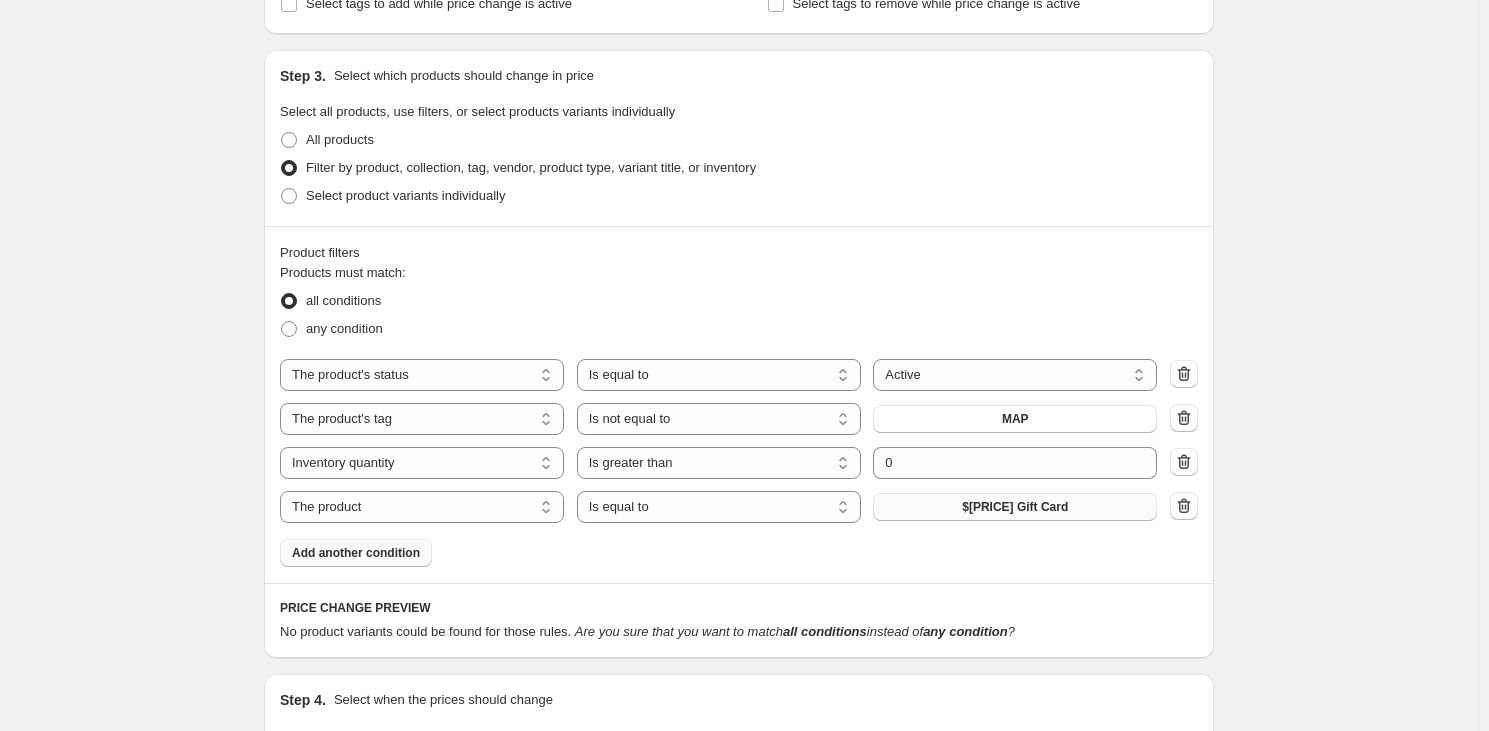 click on "$[PRICE] Gift Card" at bounding box center [1015, 507] 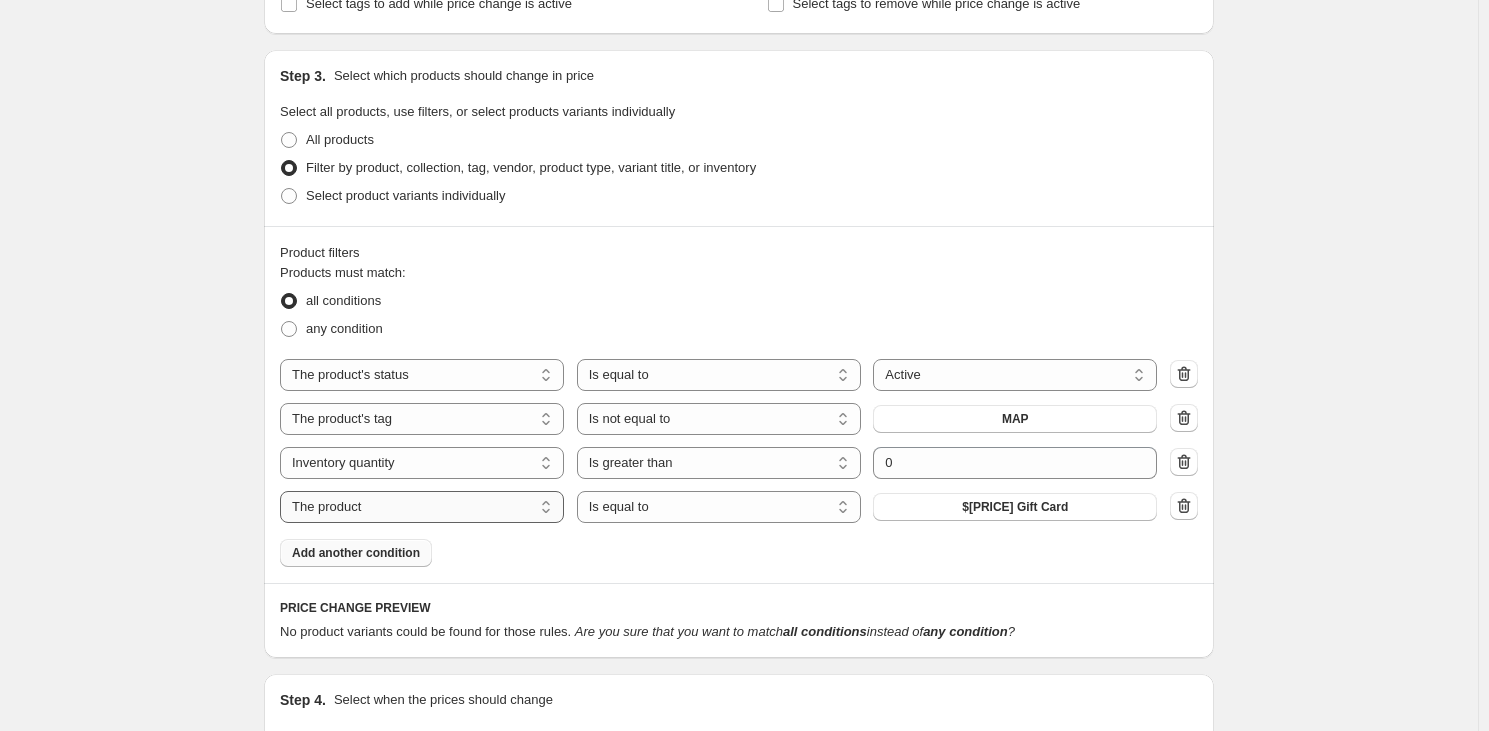 click on "The product The product's collection The product's tag The product's vendor The product's type The product's status The variant's title Inventory quantity" at bounding box center [422, 507] 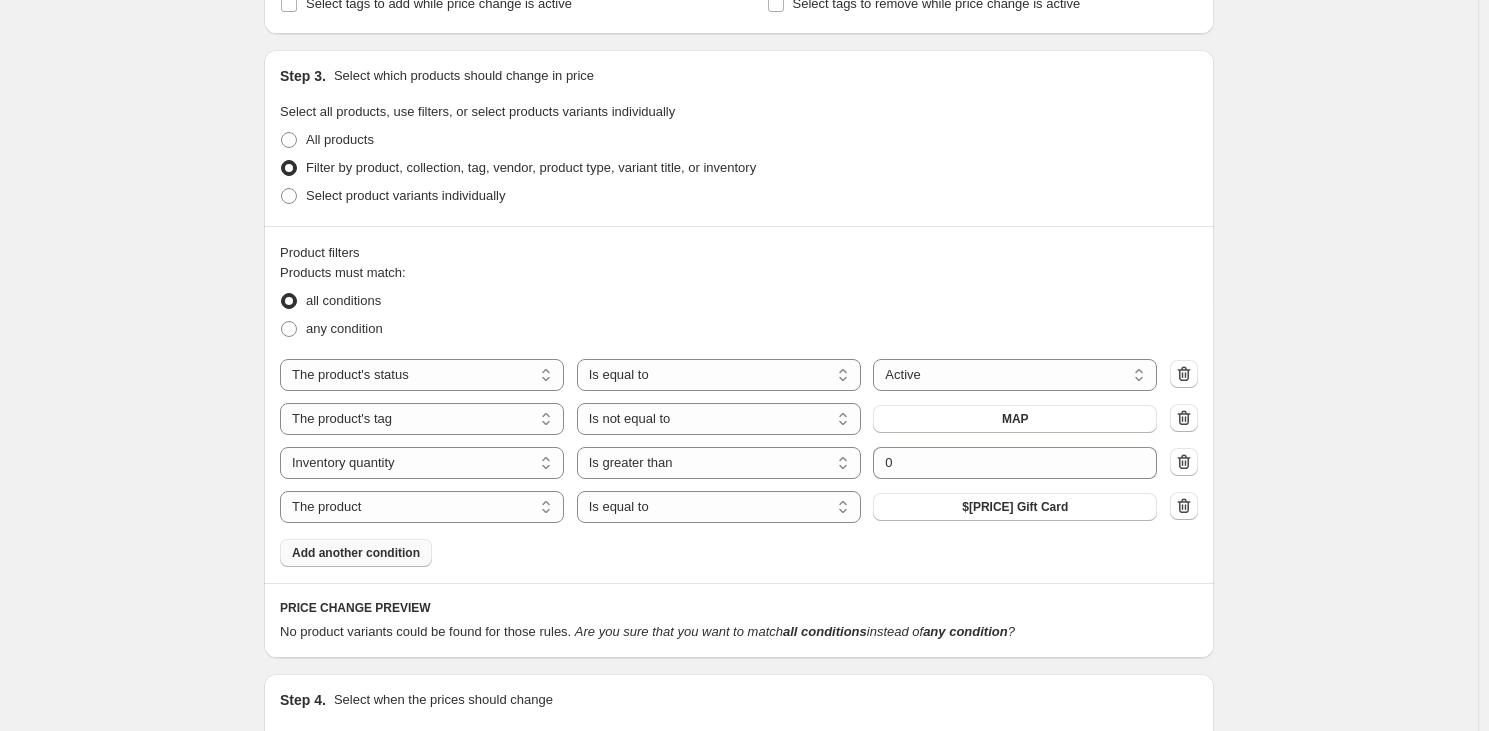 select on "collection" 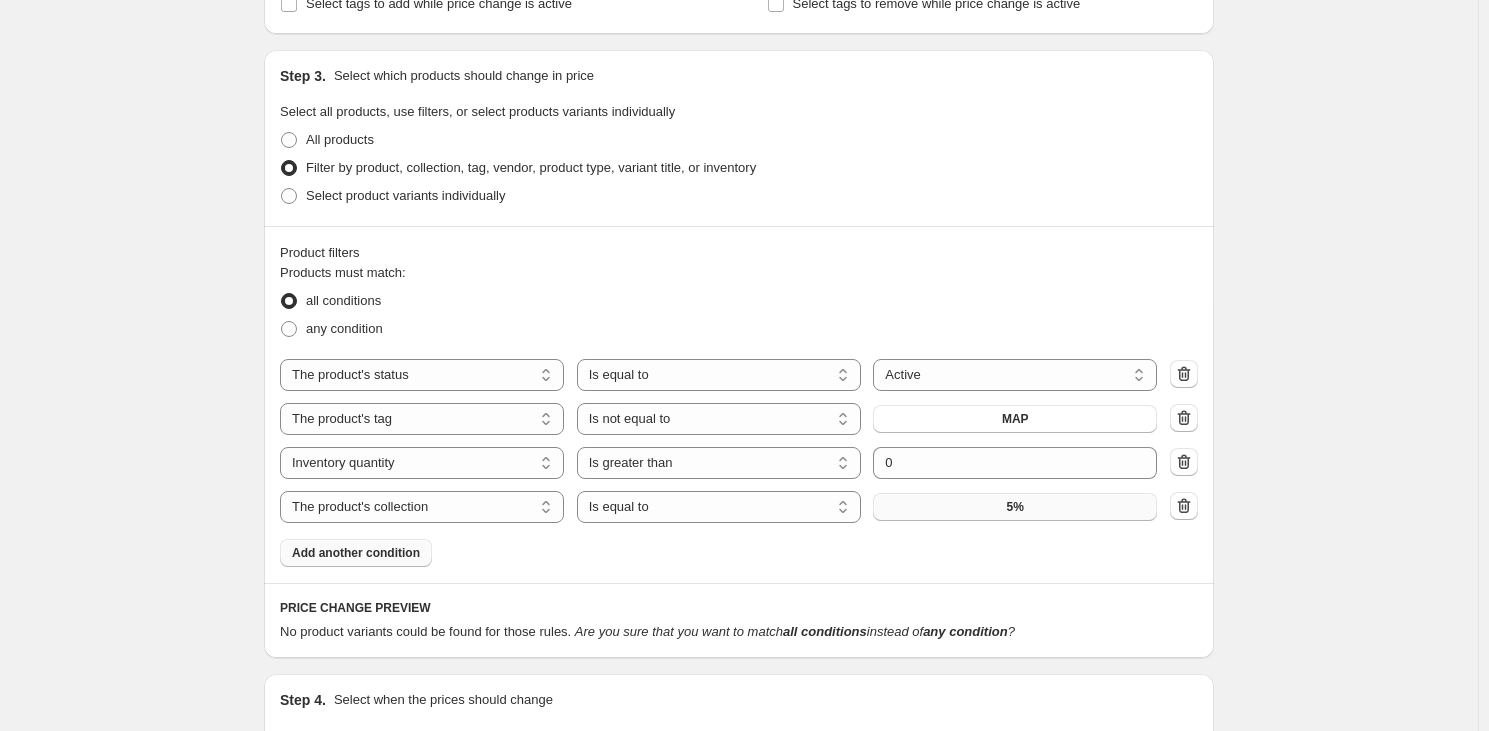 click on "5%" at bounding box center (1015, 507) 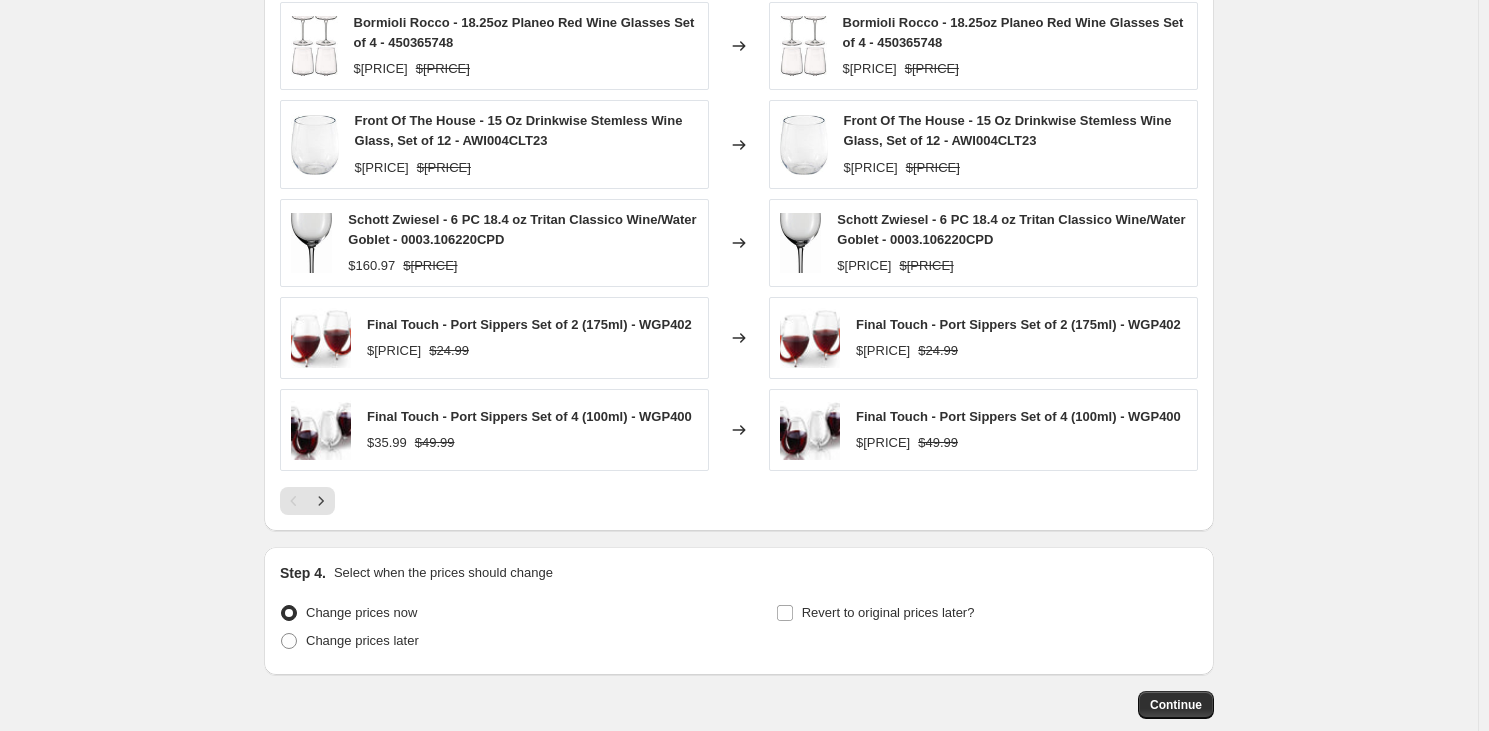 scroll, scrollTop: 1759, scrollLeft: 0, axis: vertical 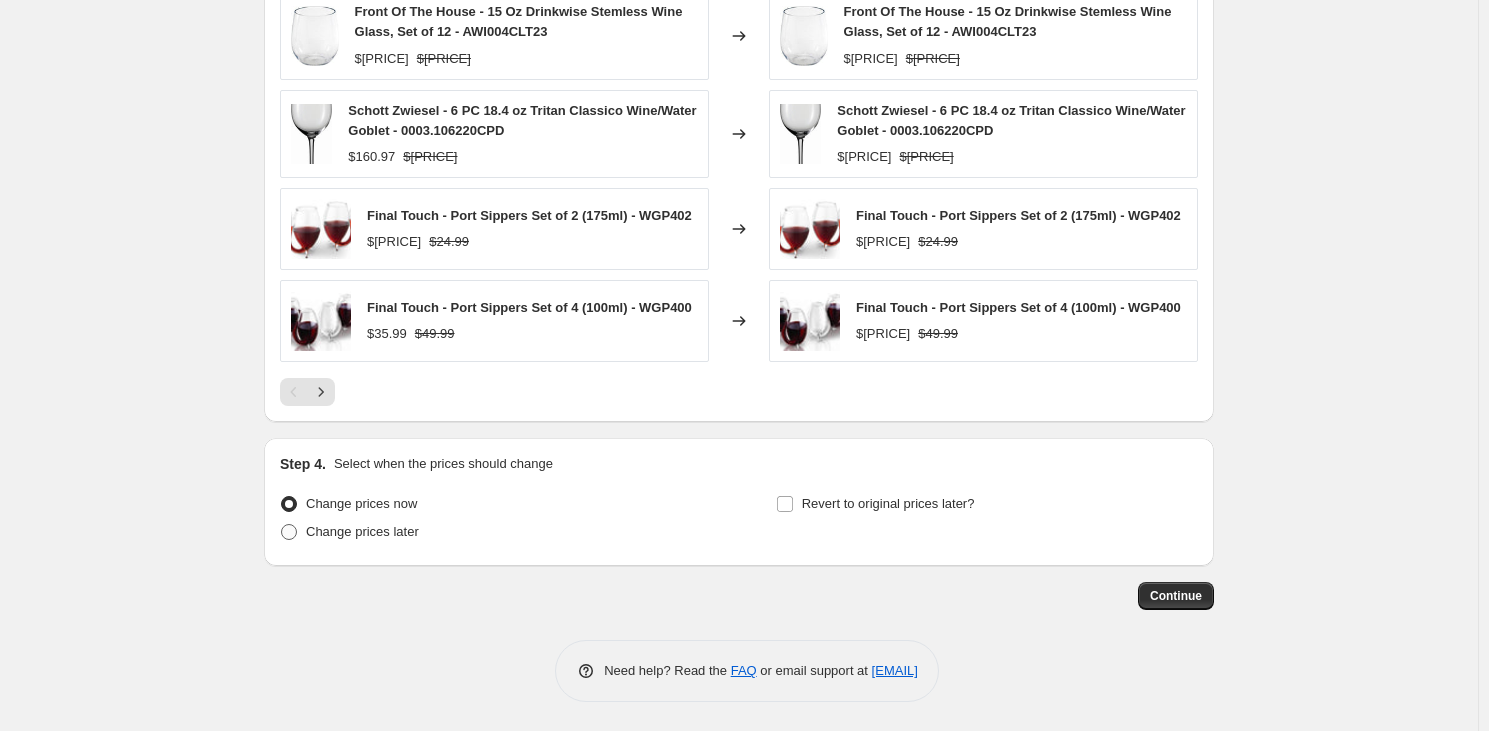 click on "Change prices later" at bounding box center (362, 531) 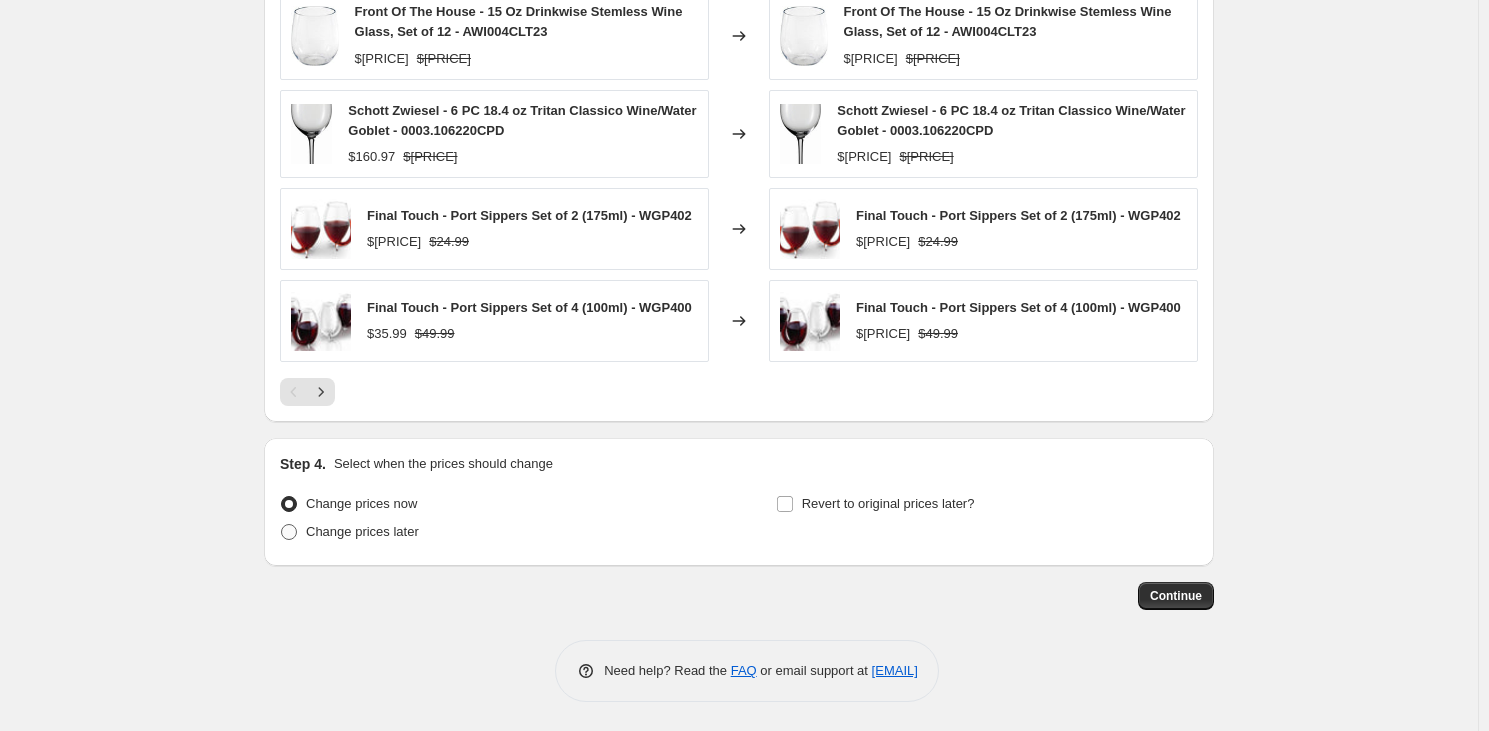 radio on "true" 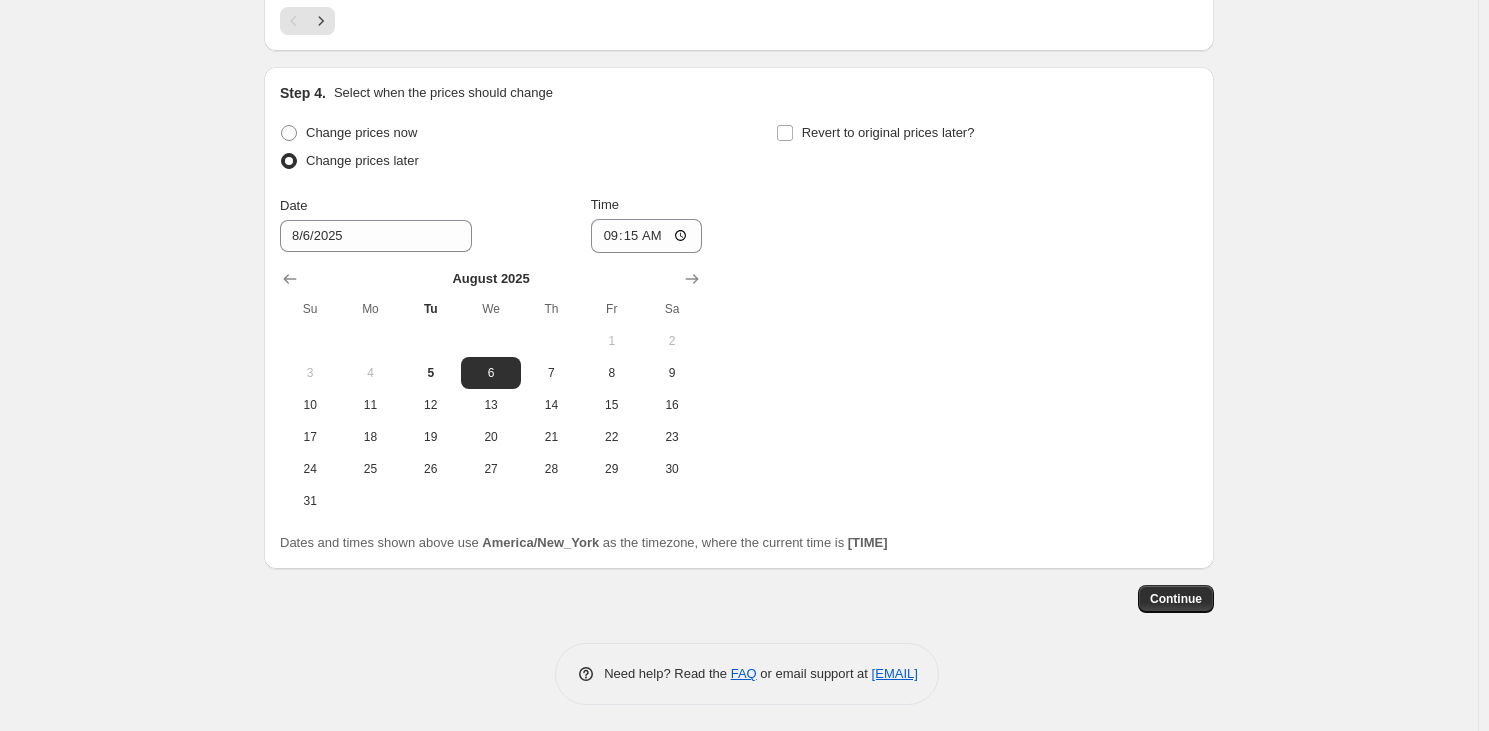 scroll, scrollTop: 2132, scrollLeft: 0, axis: vertical 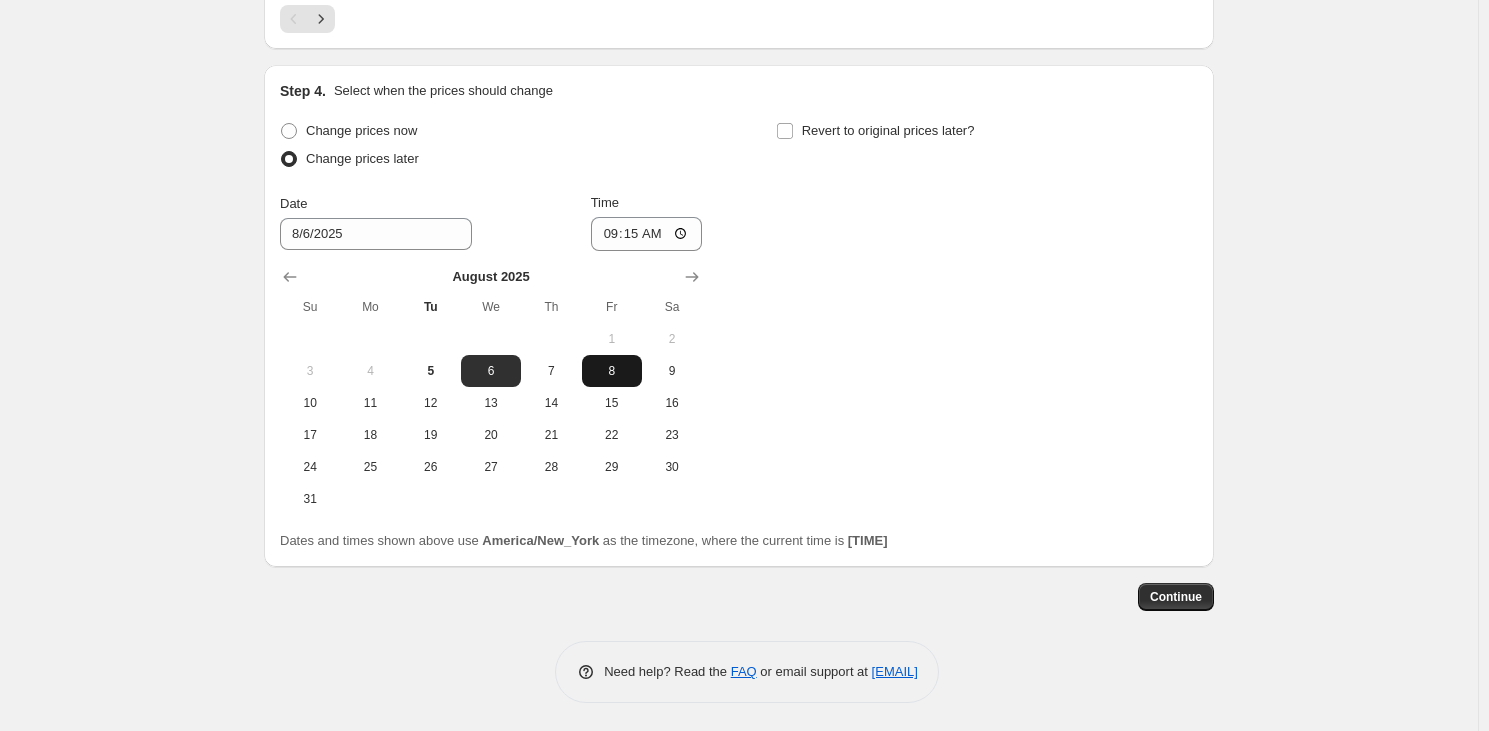 click on "8" at bounding box center (612, 371) 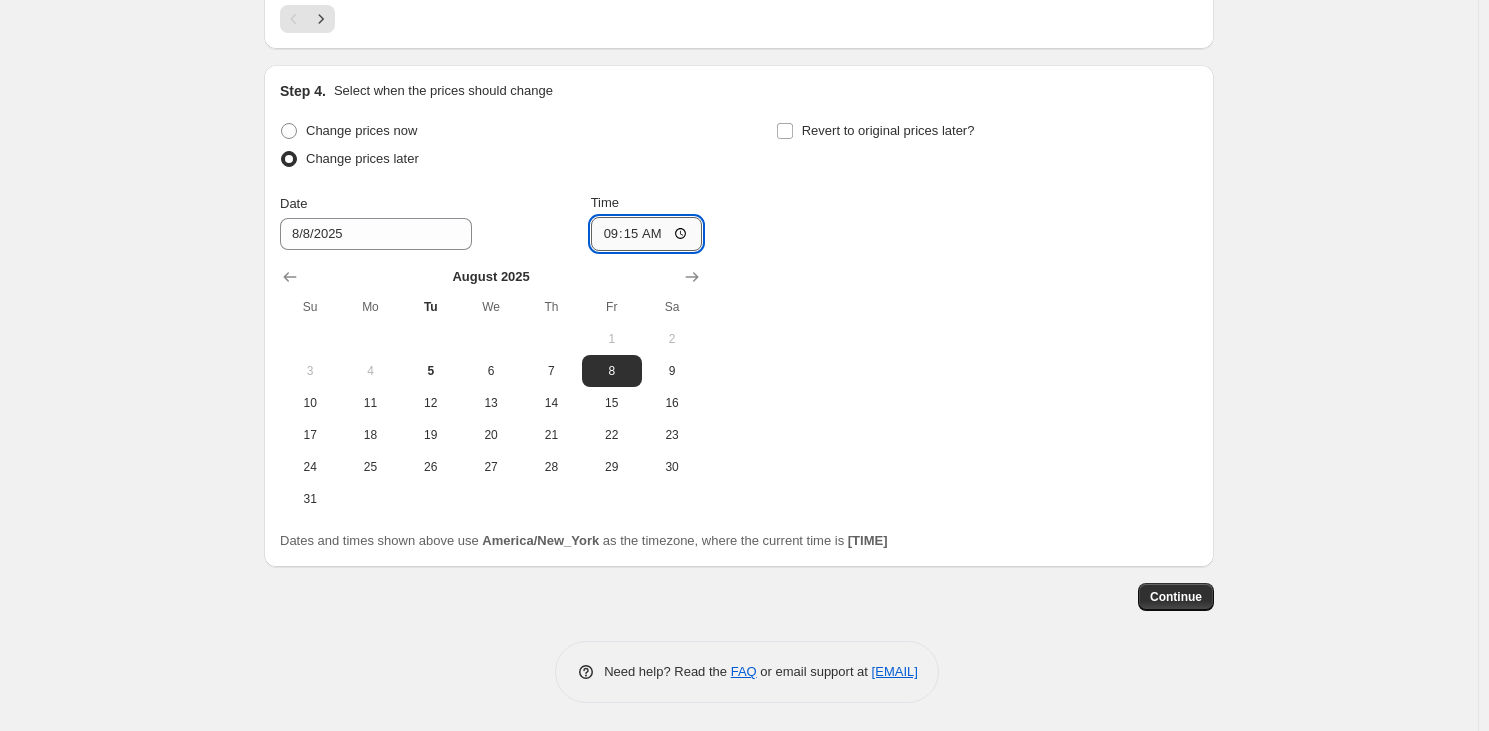 click on "09:15" at bounding box center (647, 234) 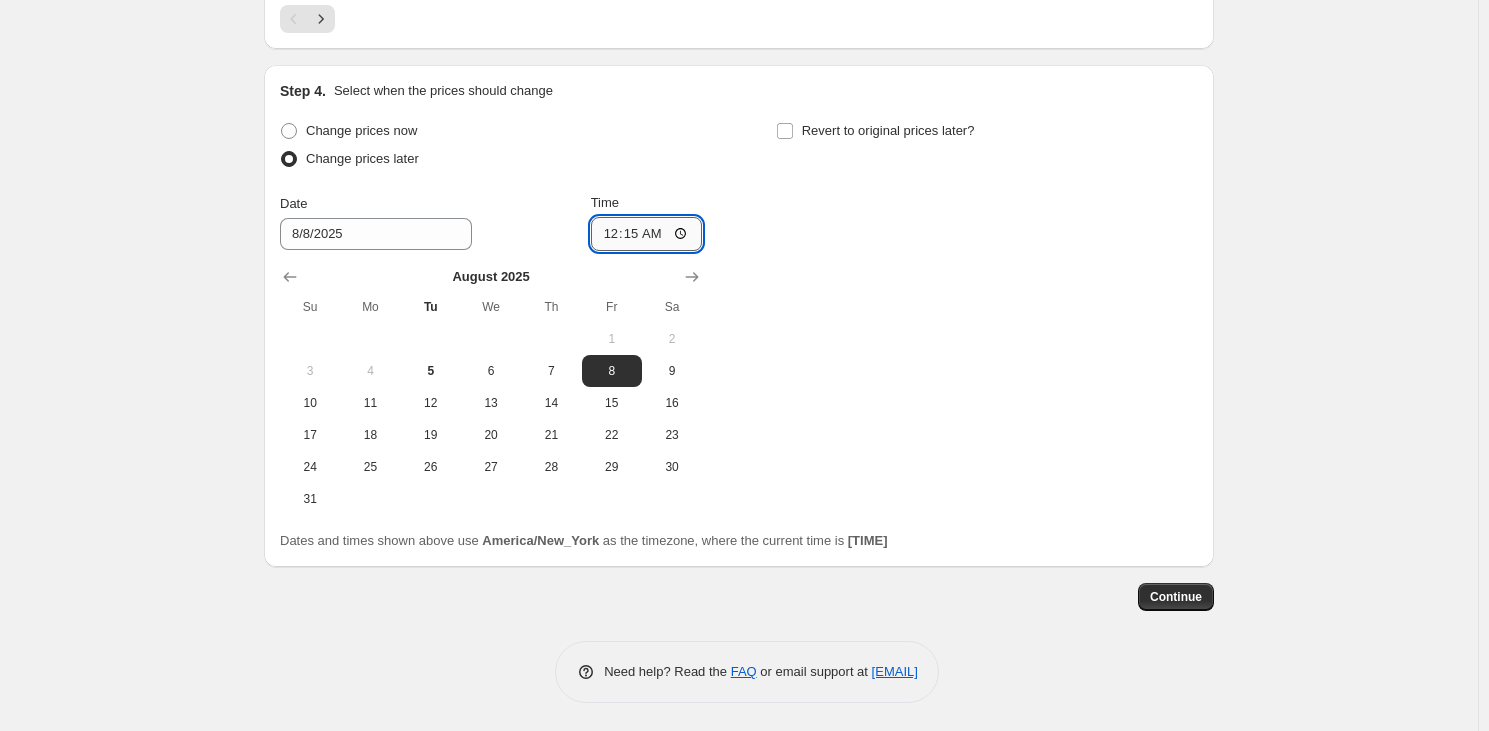 type on "00:00" 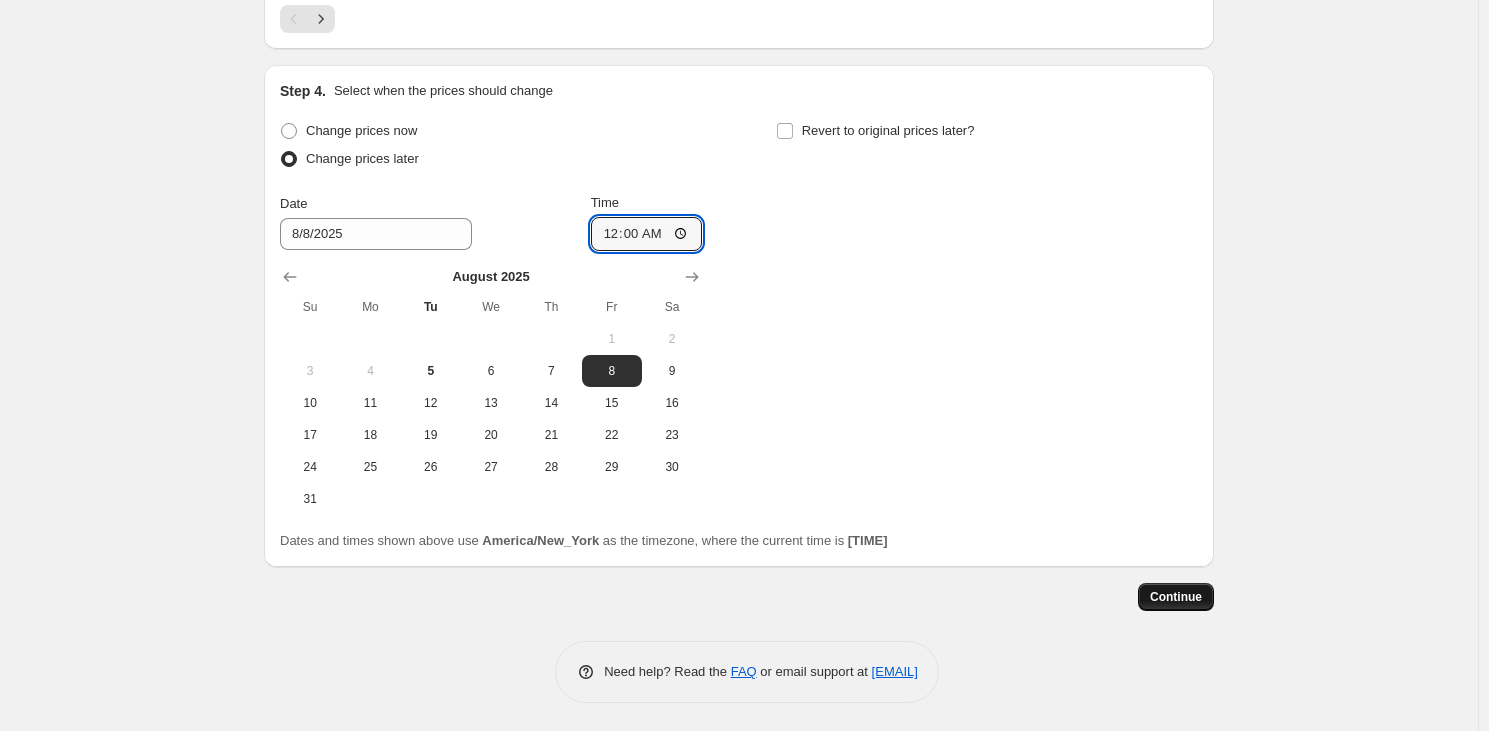 click on "Continue" at bounding box center [1176, 597] 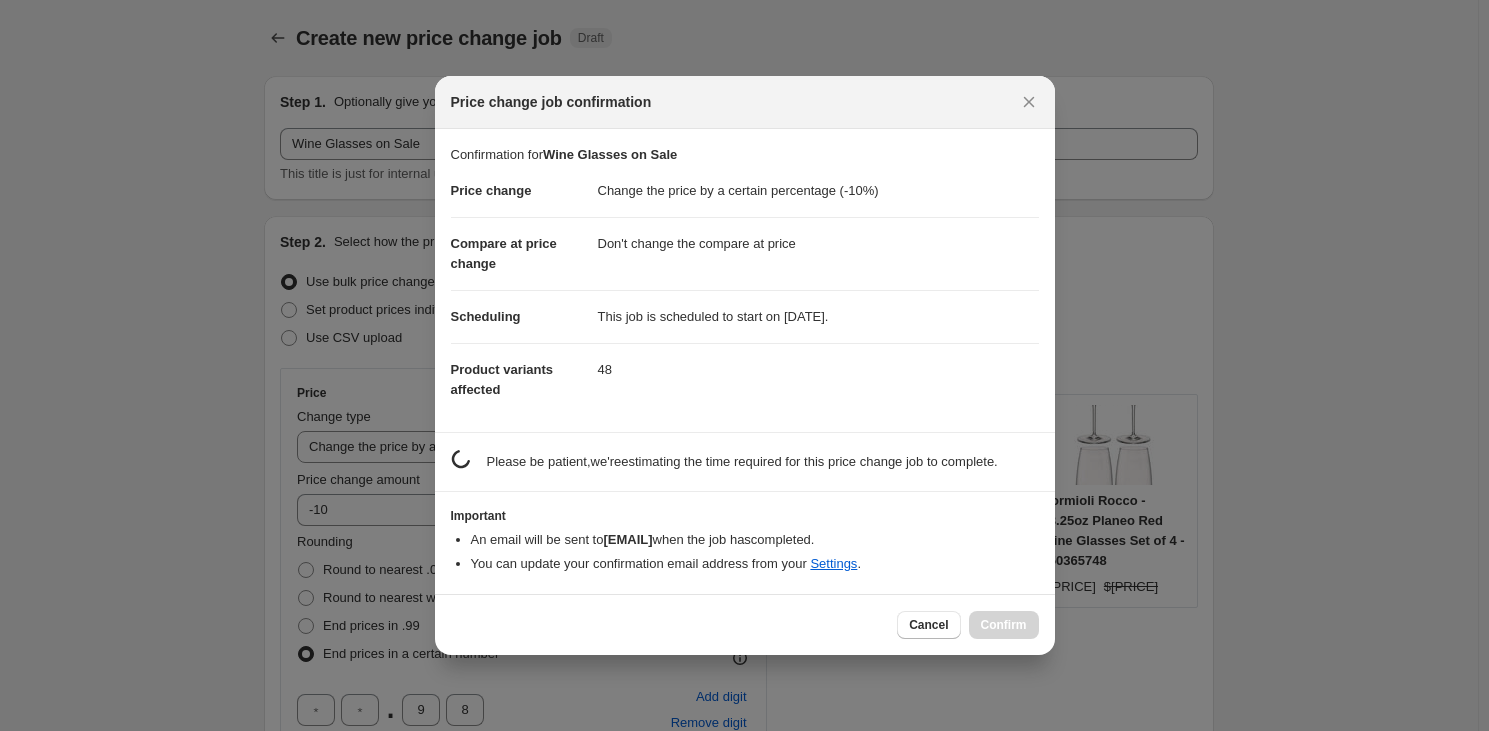 scroll, scrollTop: 0, scrollLeft: 0, axis: both 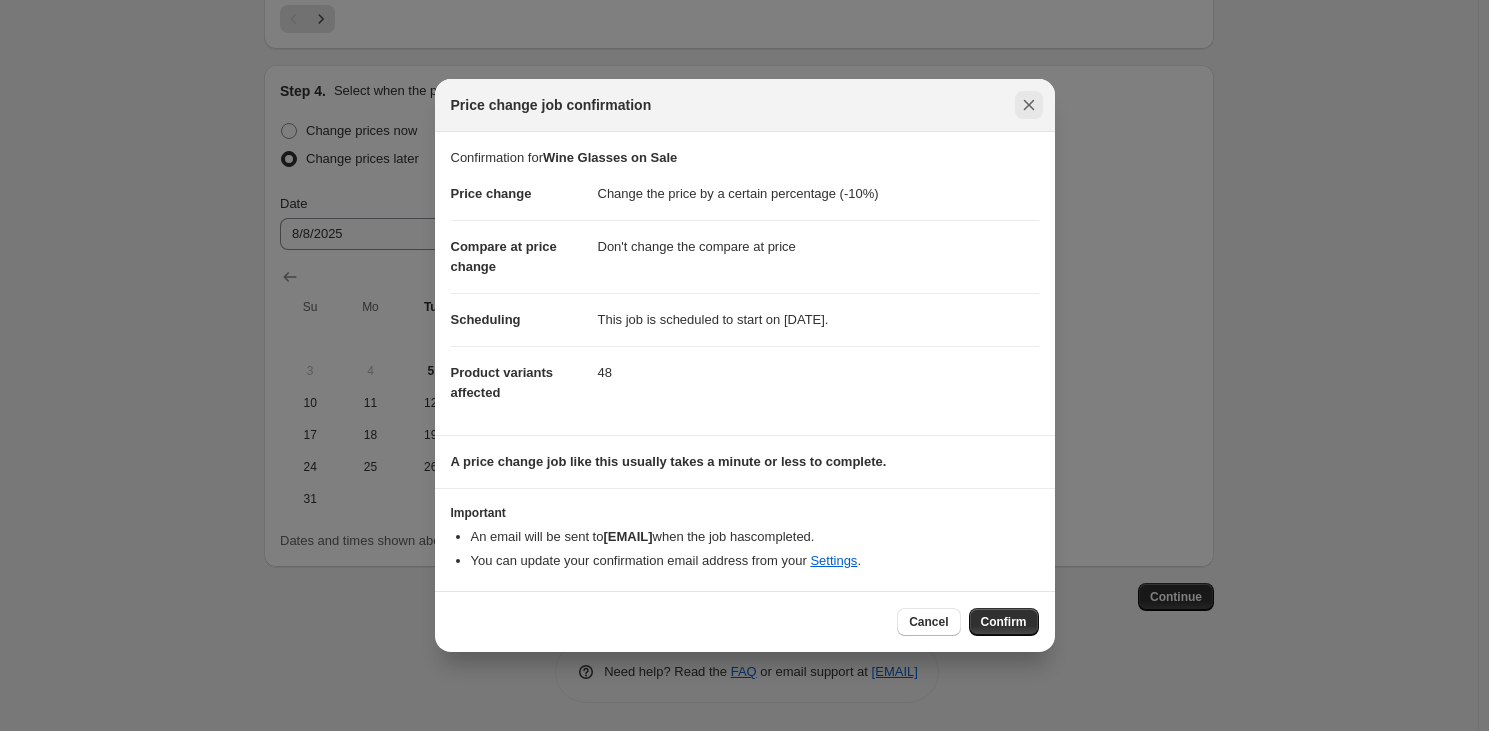 click 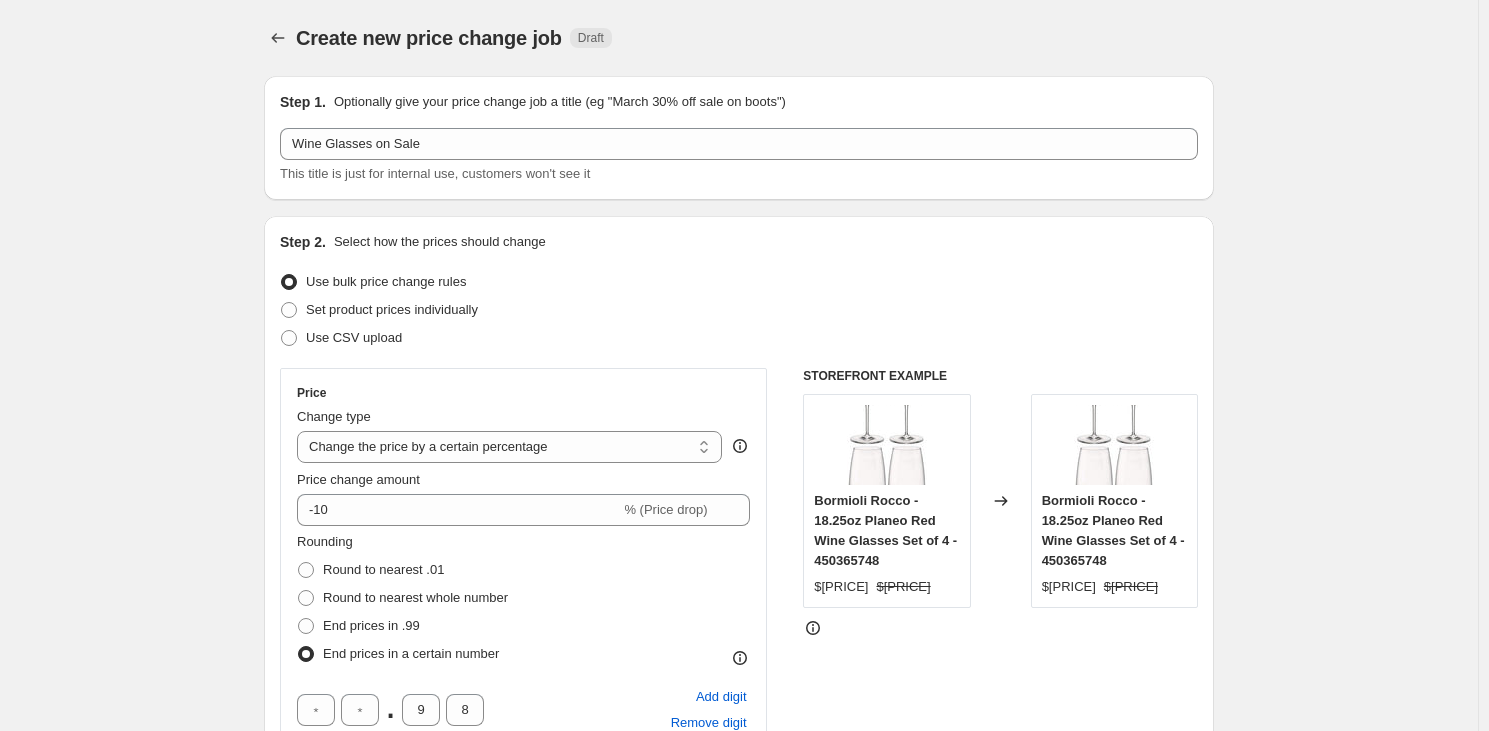 scroll, scrollTop: 2132, scrollLeft: 0, axis: vertical 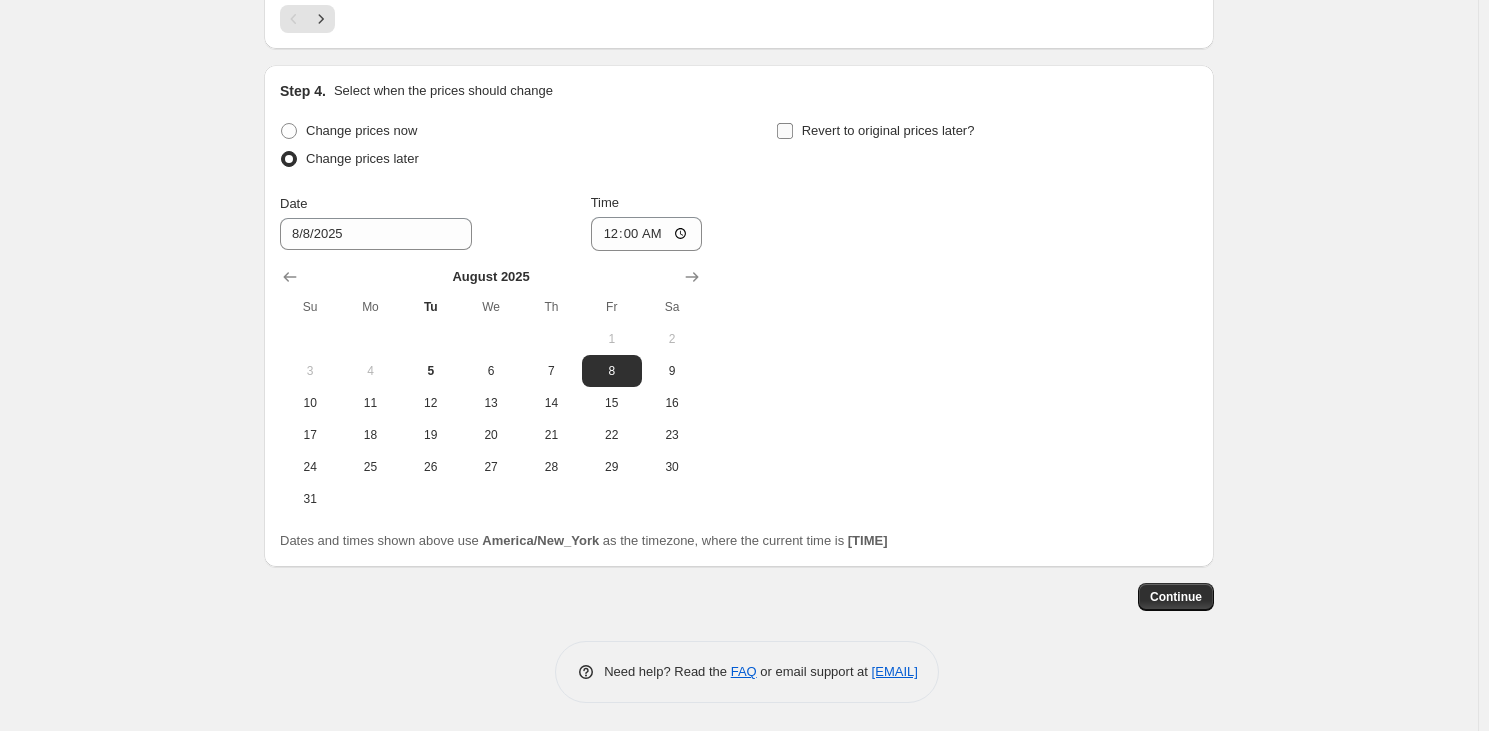 click on "Revert to original prices later?" at bounding box center [888, 130] 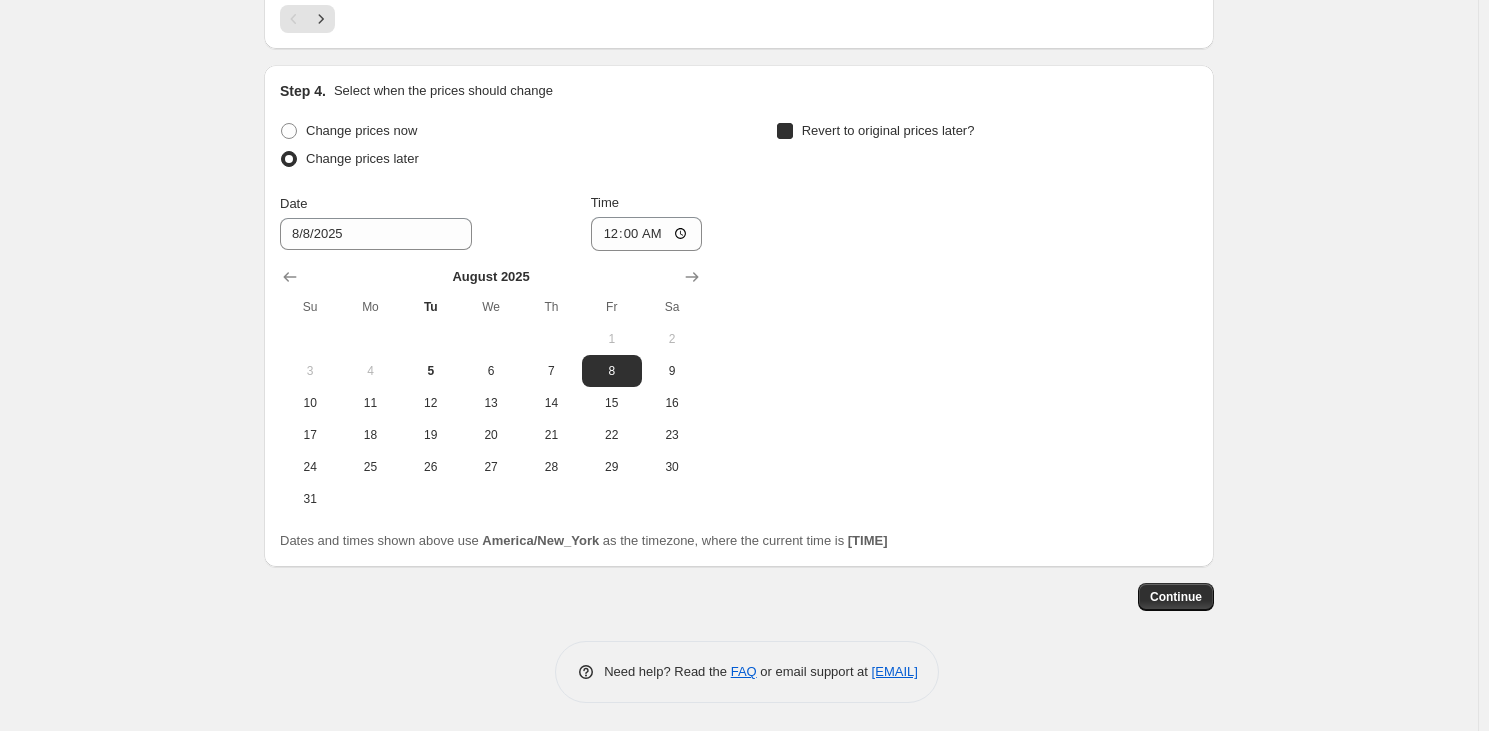 checkbox on "true" 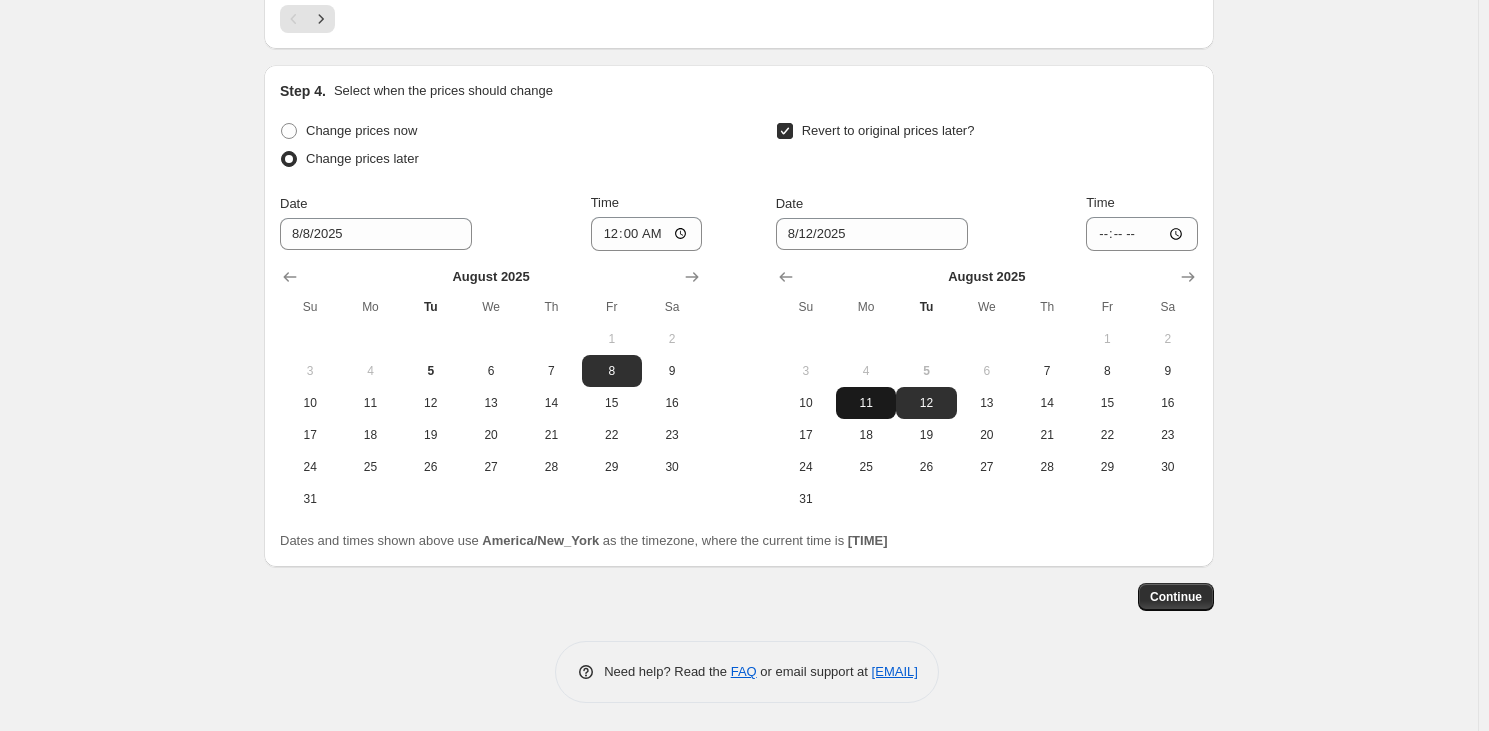 click on "11" at bounding box center [866, 403] 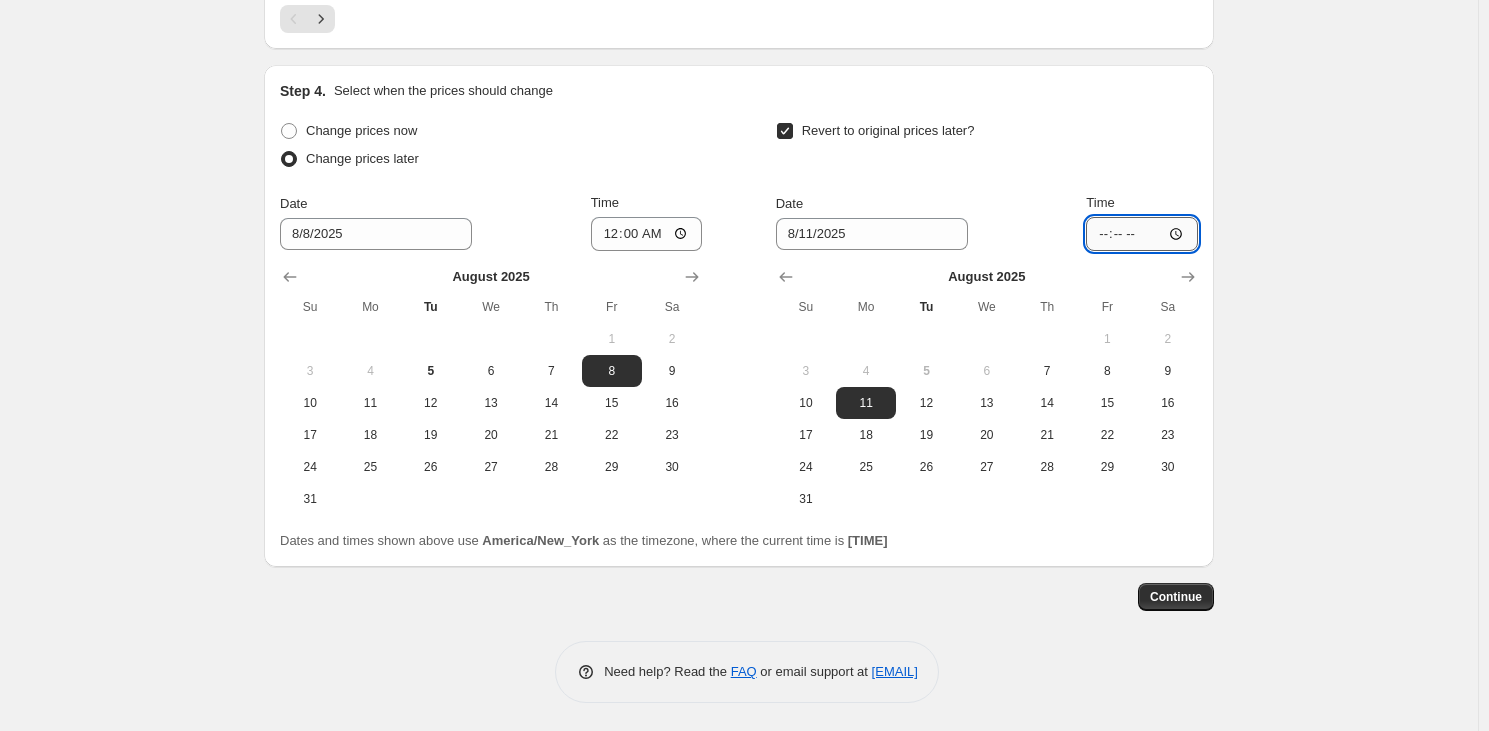 click on "[TIME]" at bounding box center (1142, 234) 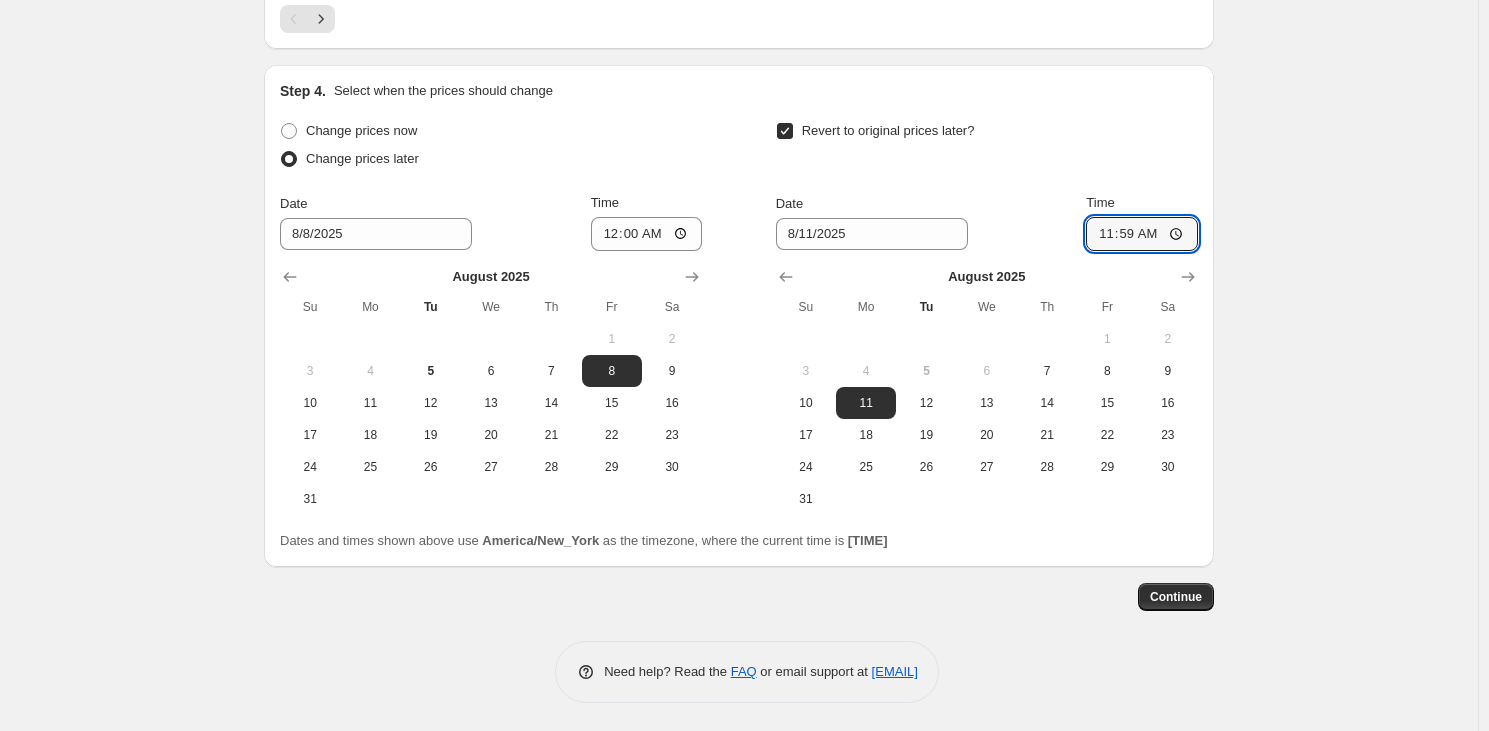 type on "23:59" 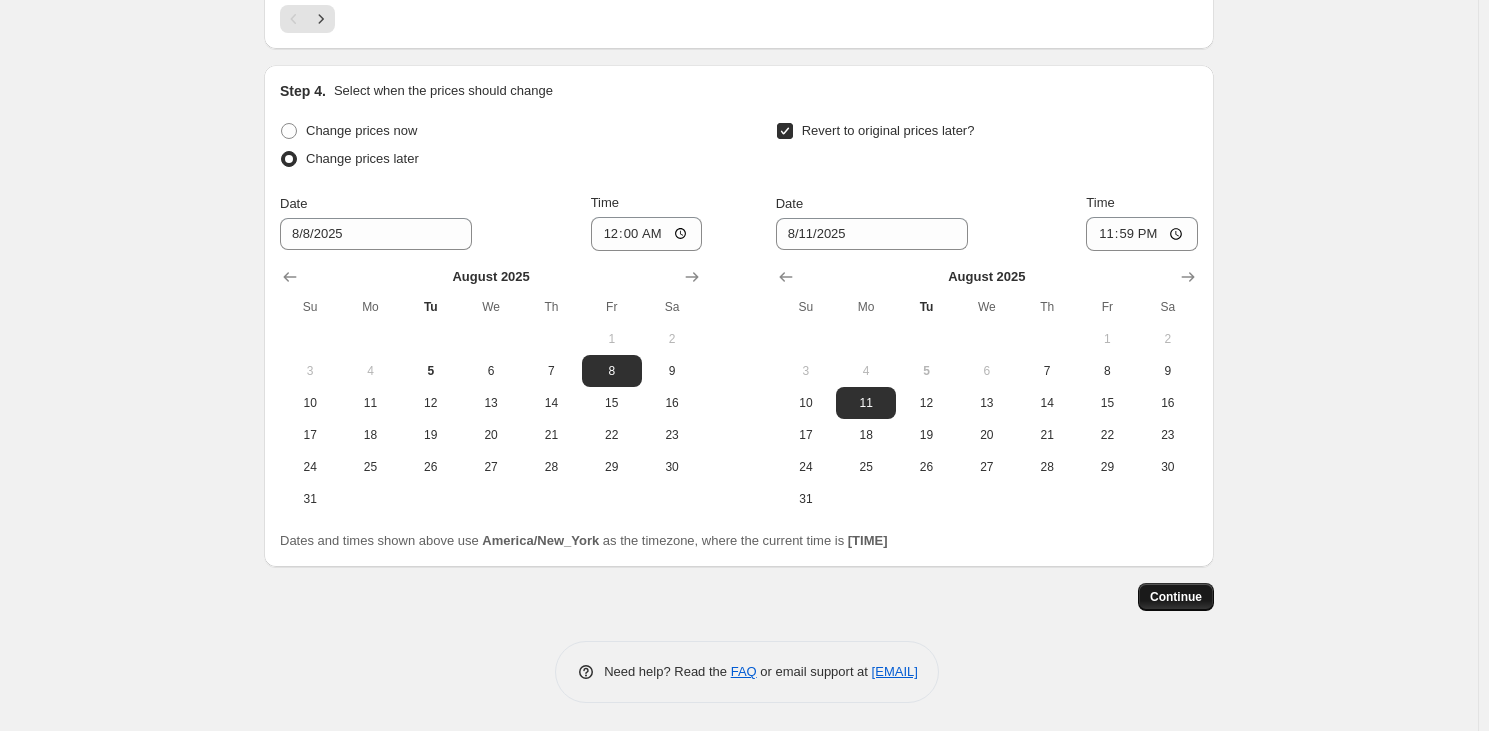 click on "Continue" at bounding box center [1176, 597] 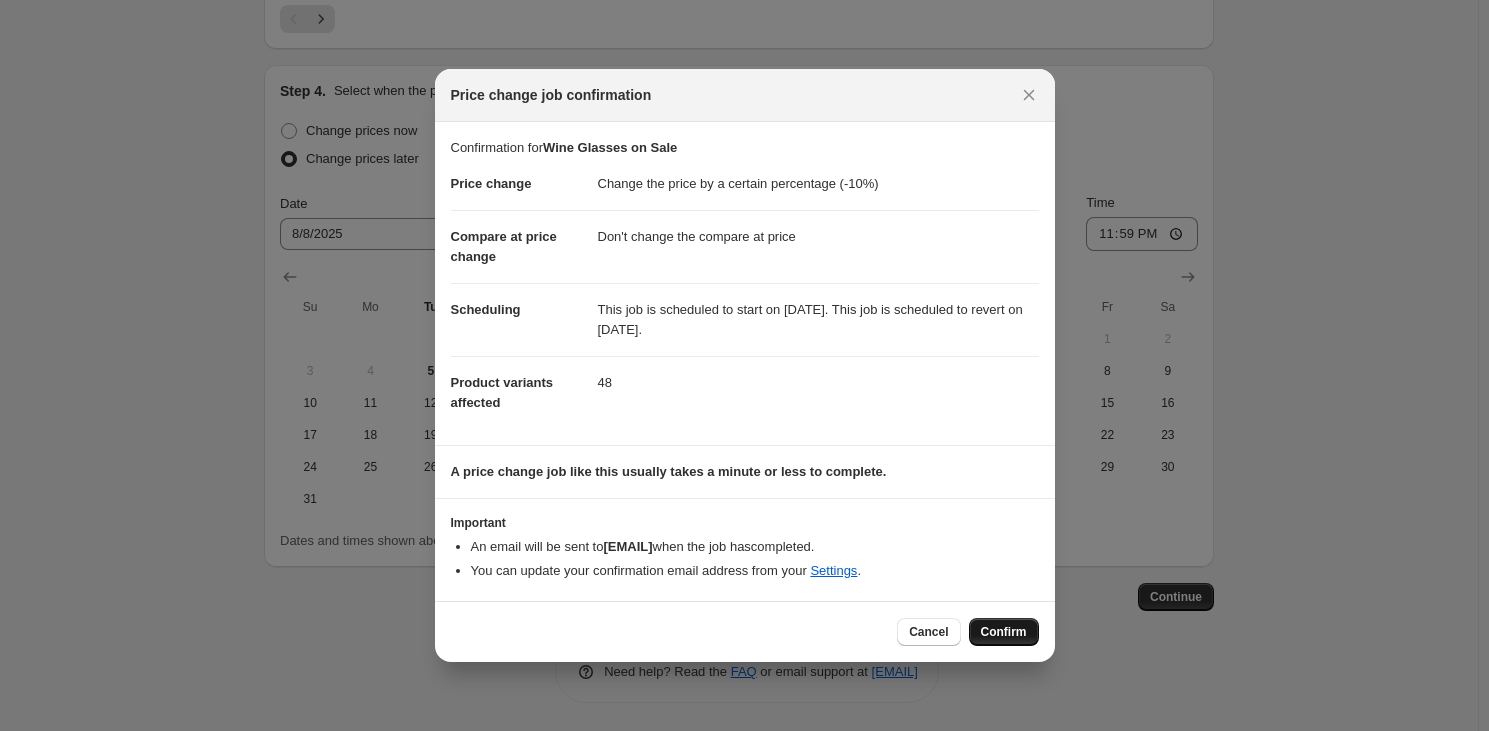 click on "Confirm" at bounding box center [1004, 632] 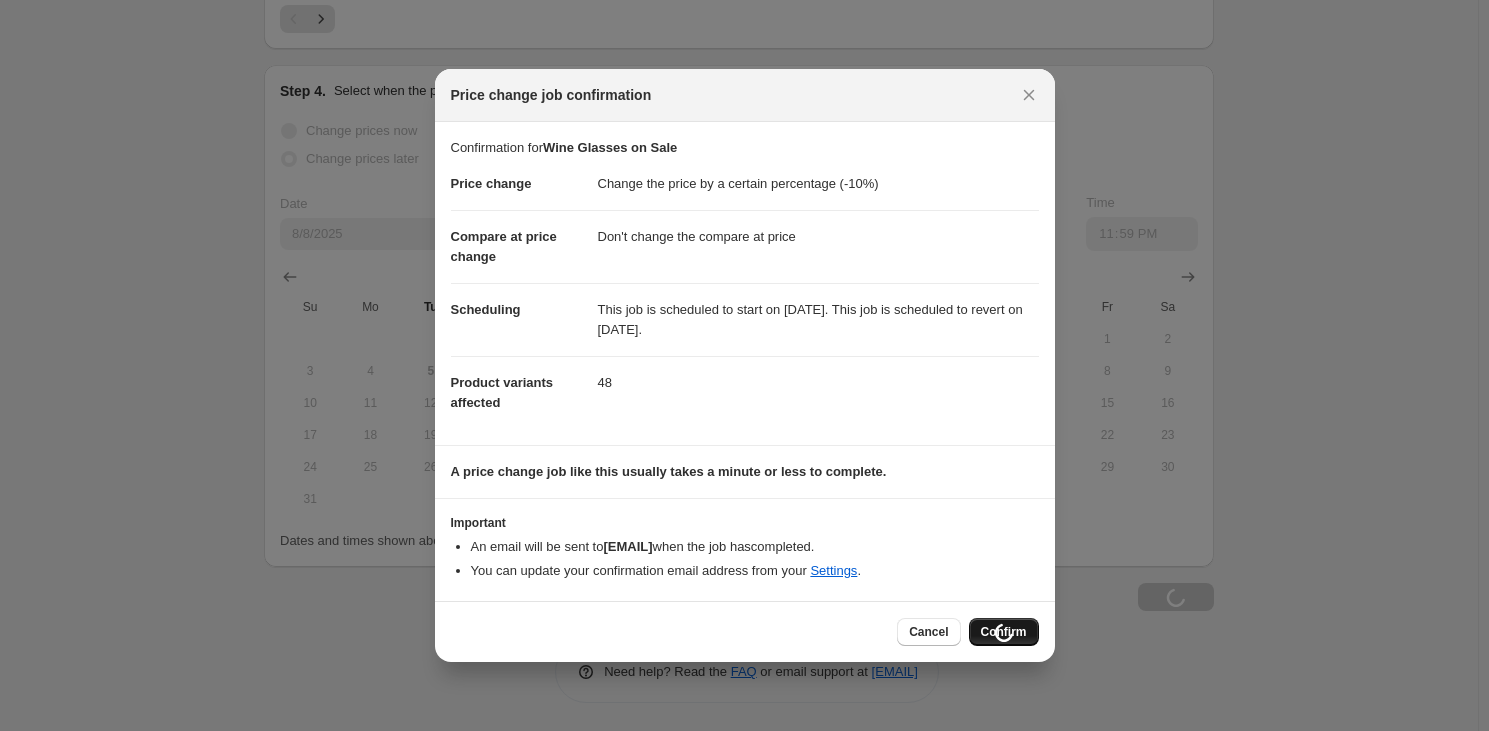 scroll, scrollTop: 2132, scrollLeft: 0, axis: vertical 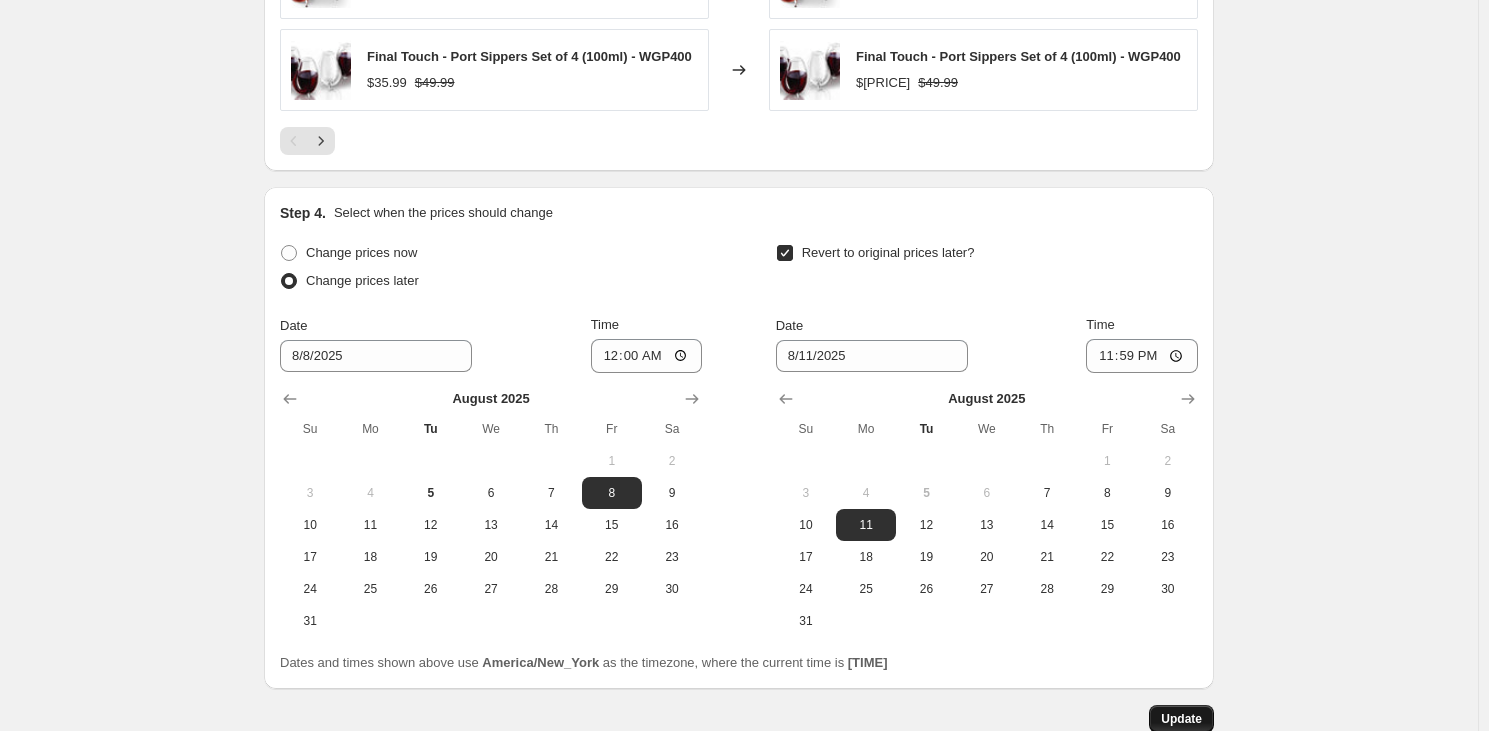 click on "Update" at bounding box center (1181, 719) 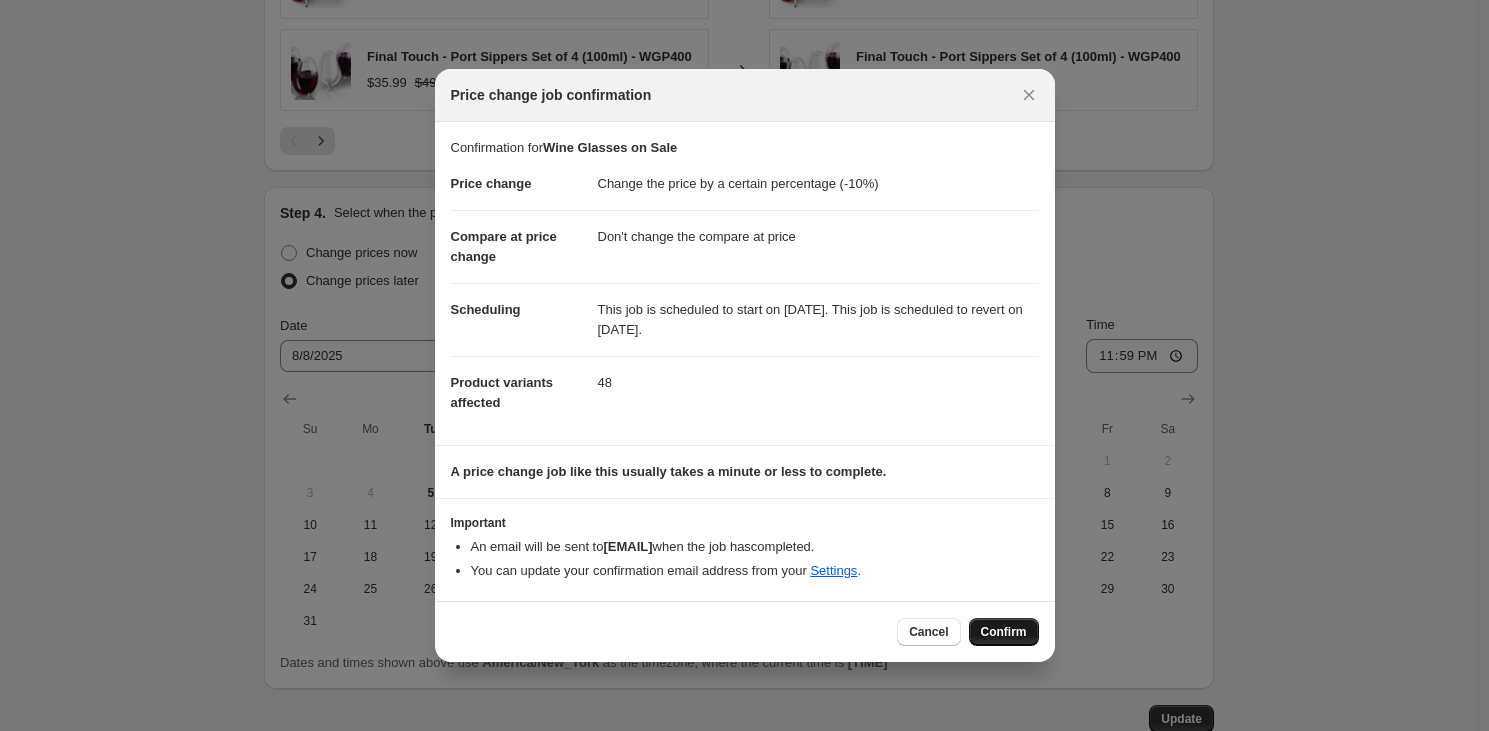 click on "Confirm" at bounding box center (1004, 632) 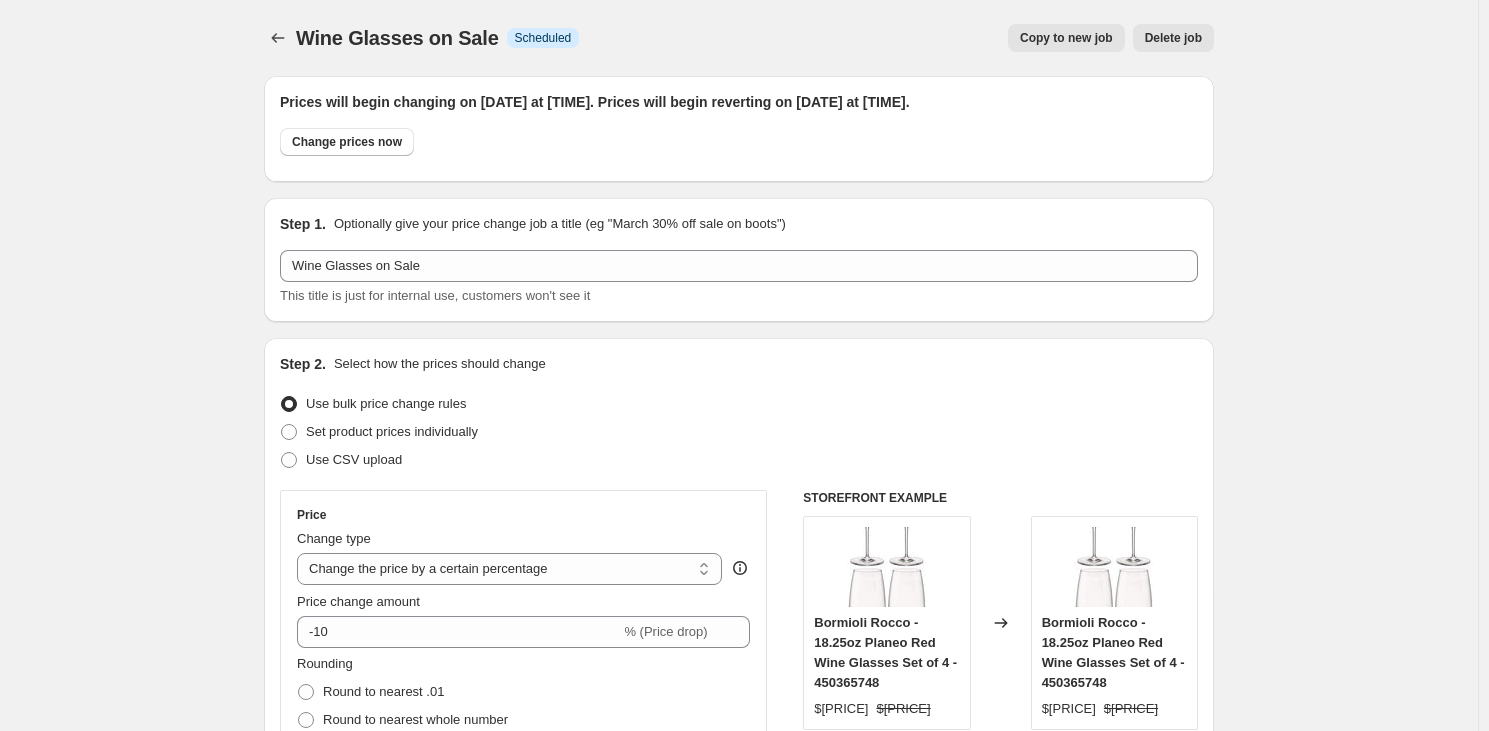 scroll, scrollTop: 2132, scrollLeft: 0, axis: vertical 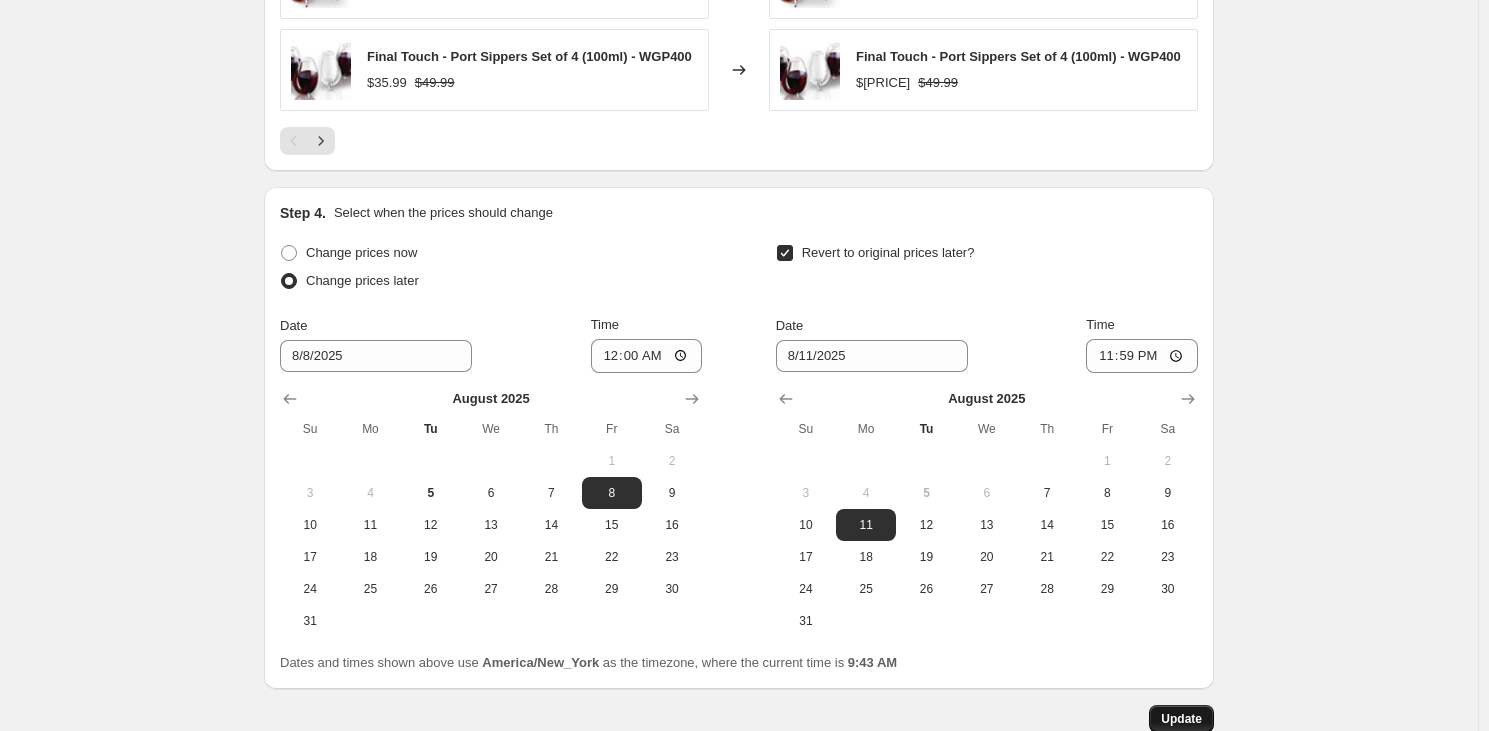 click on "Update" at bounding box center [1181, 719] 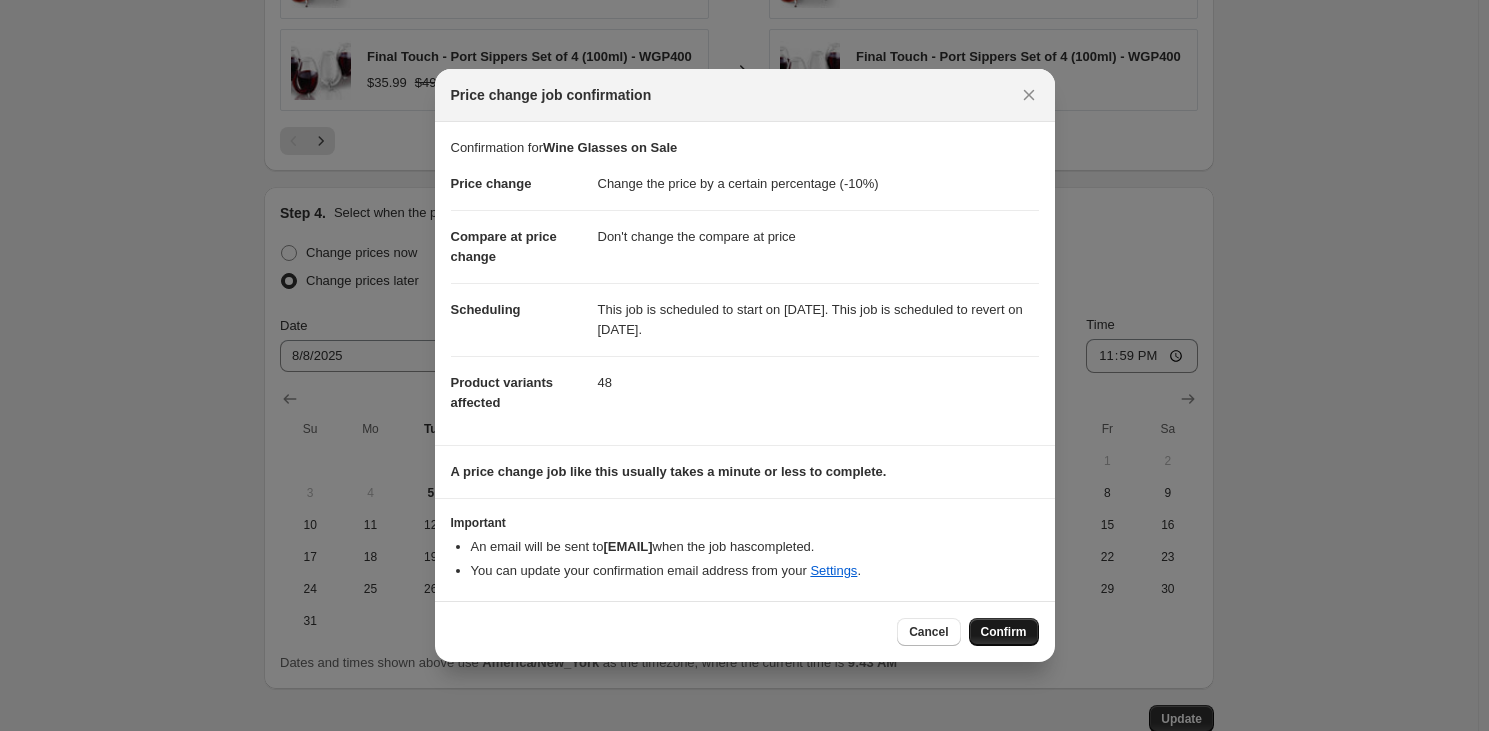 click on "Confirm" at bounding box center (1004, 632) 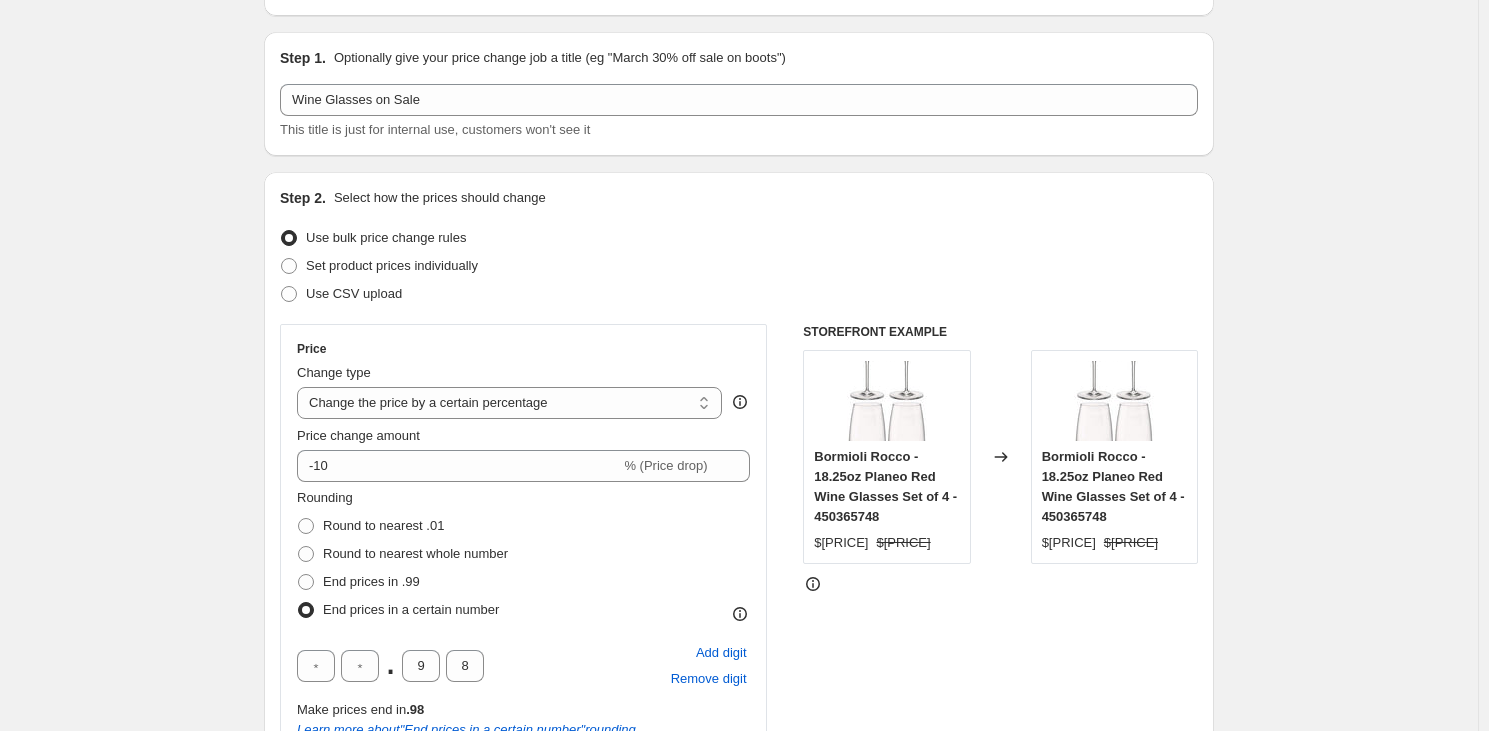 scroll, scrollTop: 0, scrollLeft: 0, axis: both 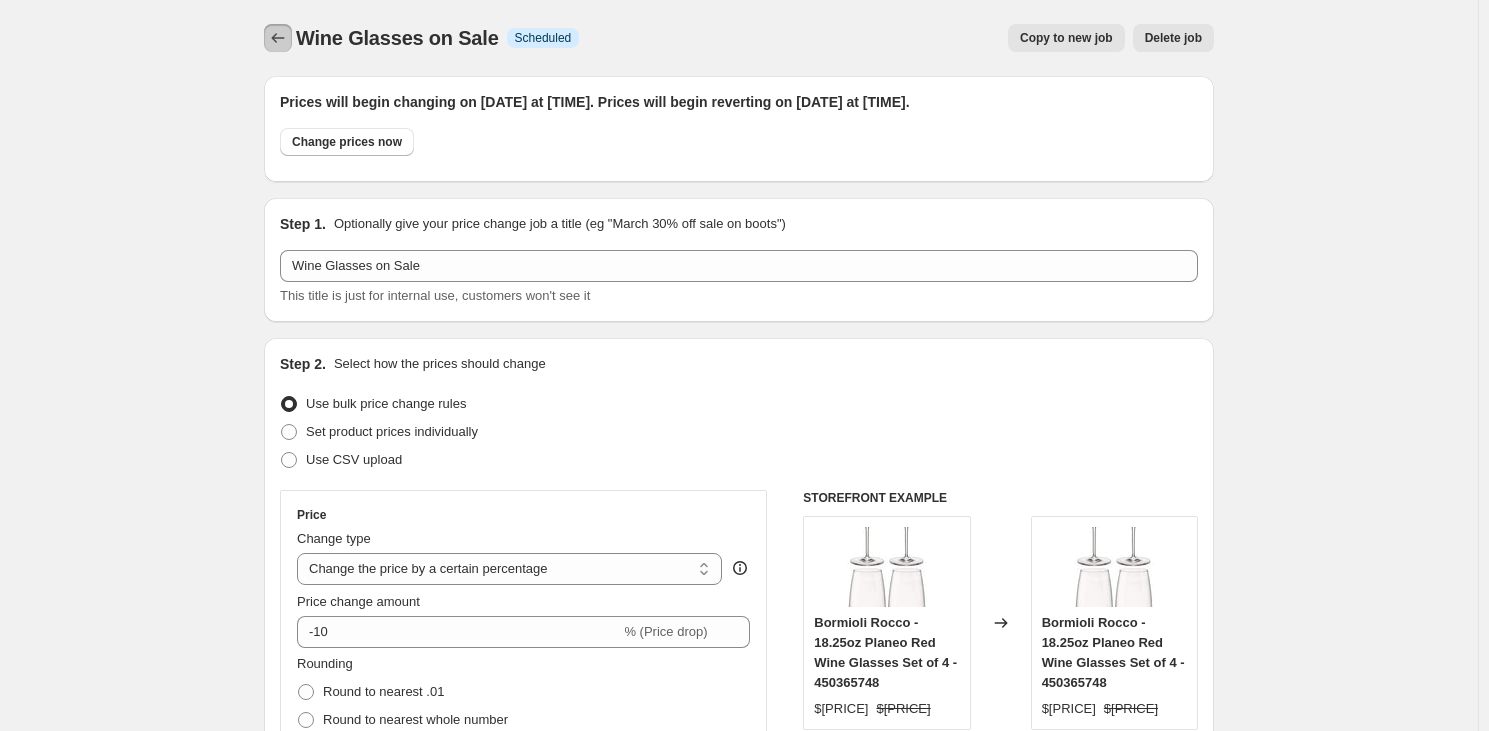 click 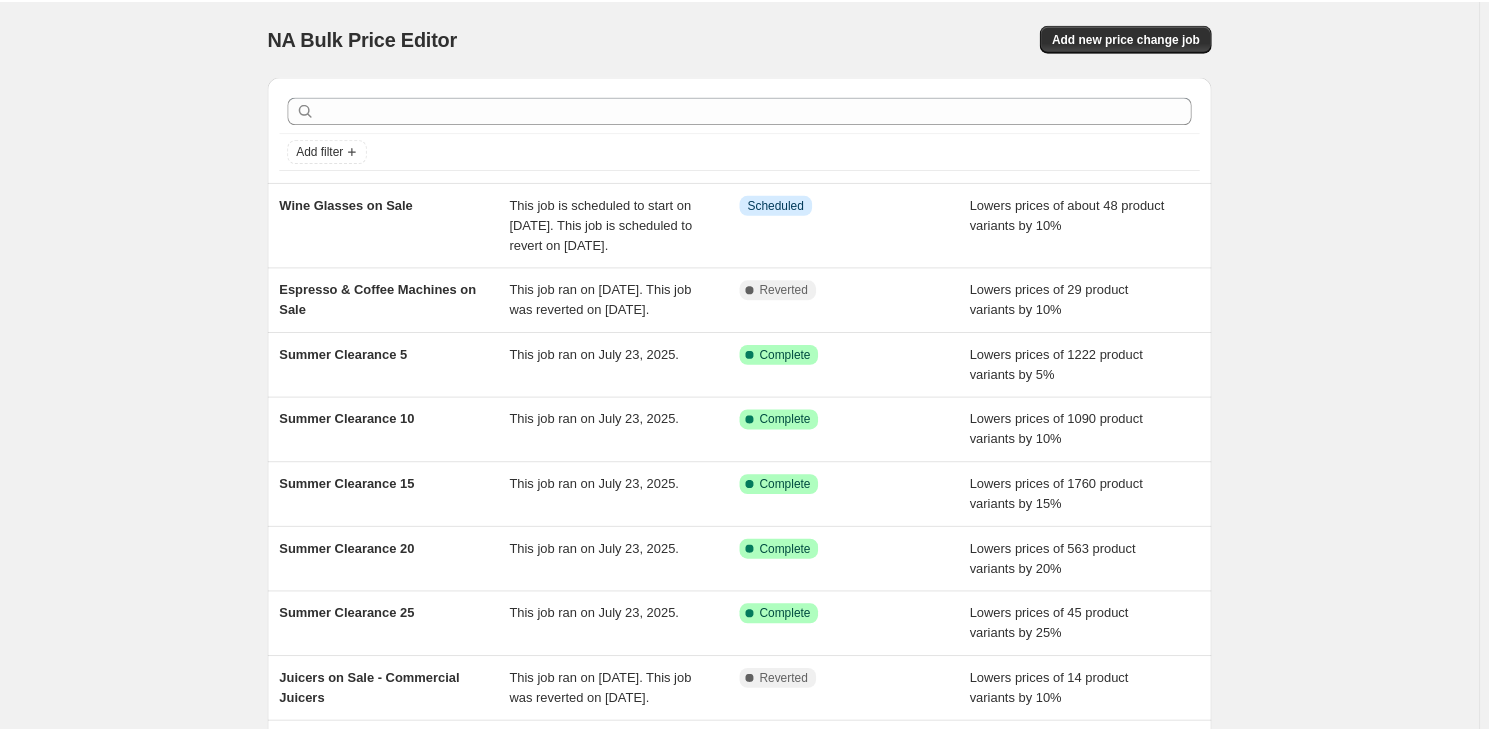 scroll, scrollTop: 0, scrollLeft: 0, axis: both 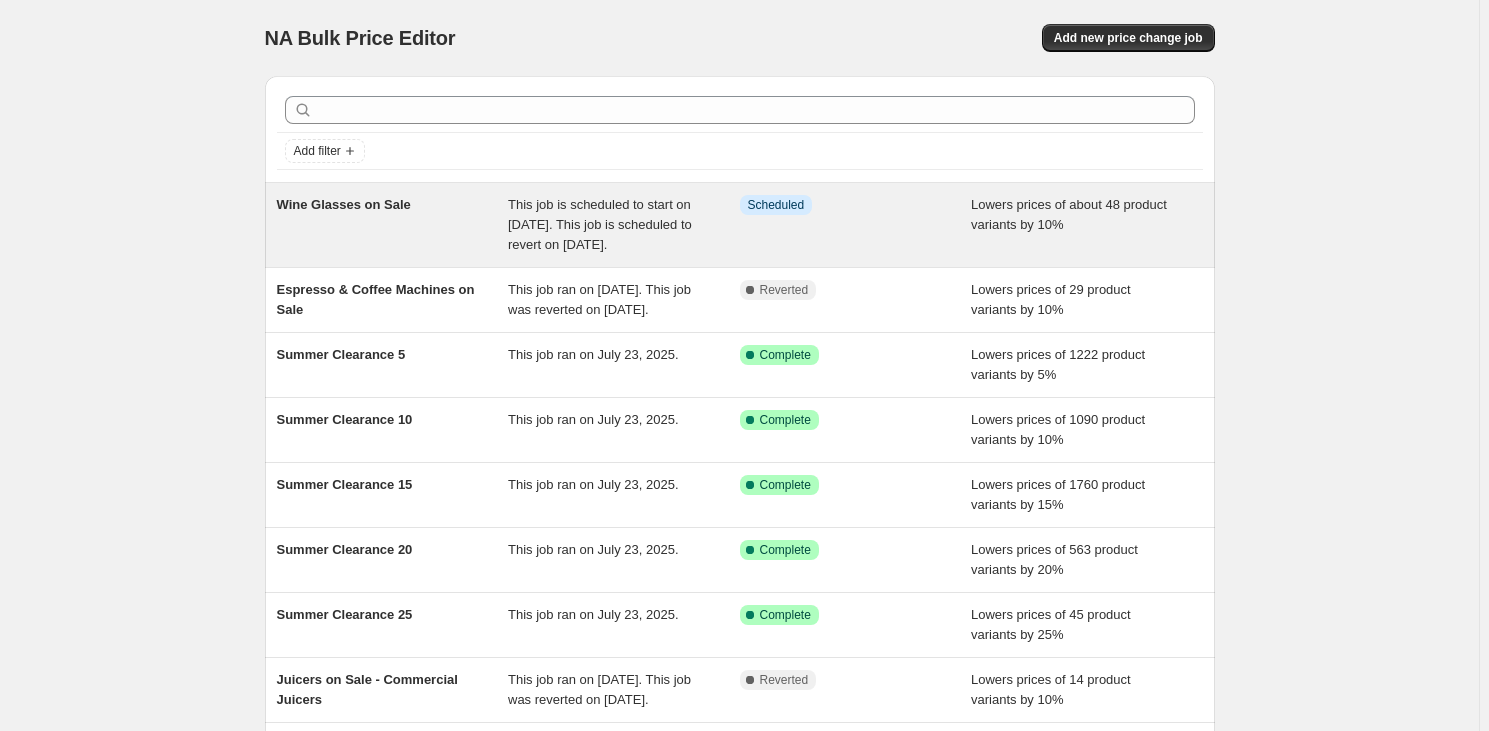 click on "Info Scheduled" at bounding box center [856, 225] 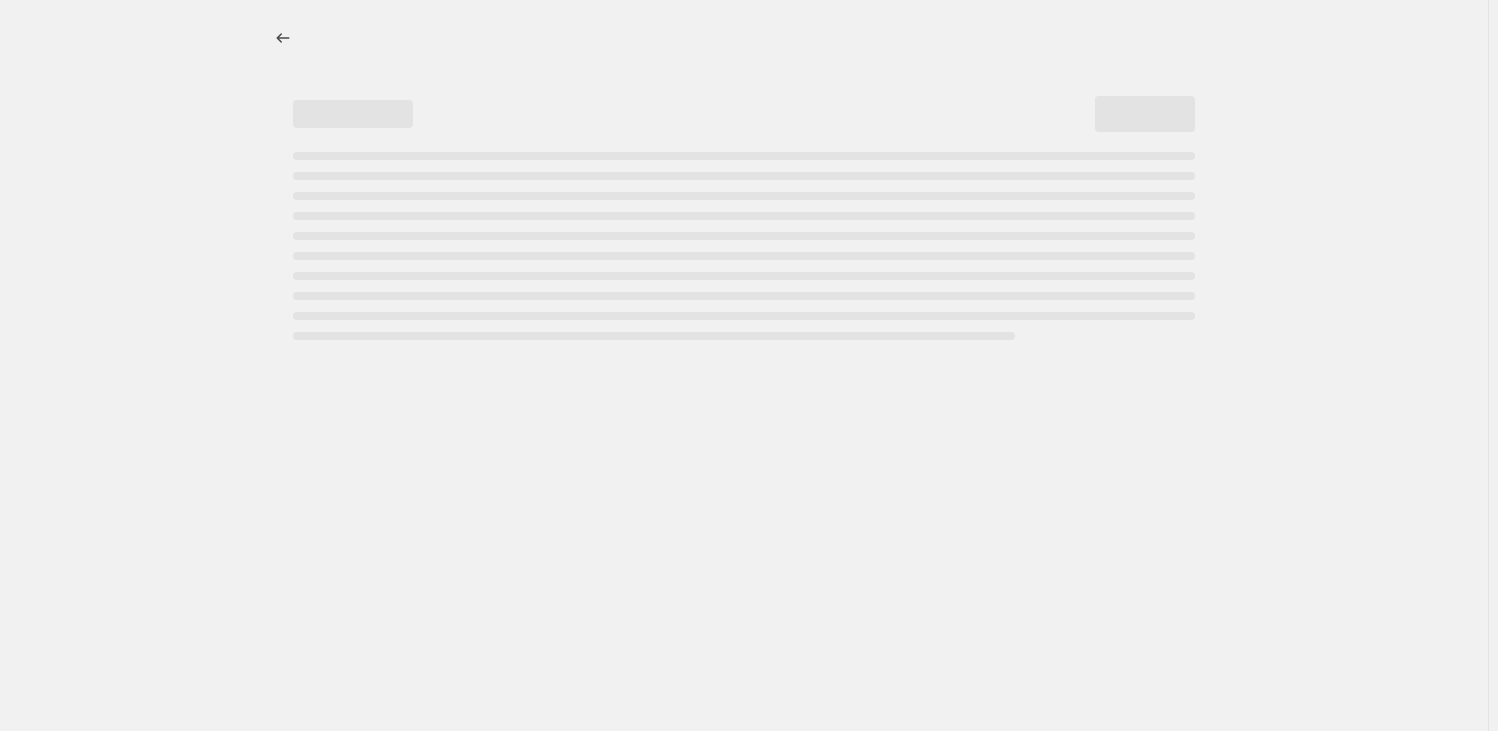 select on "percentage" 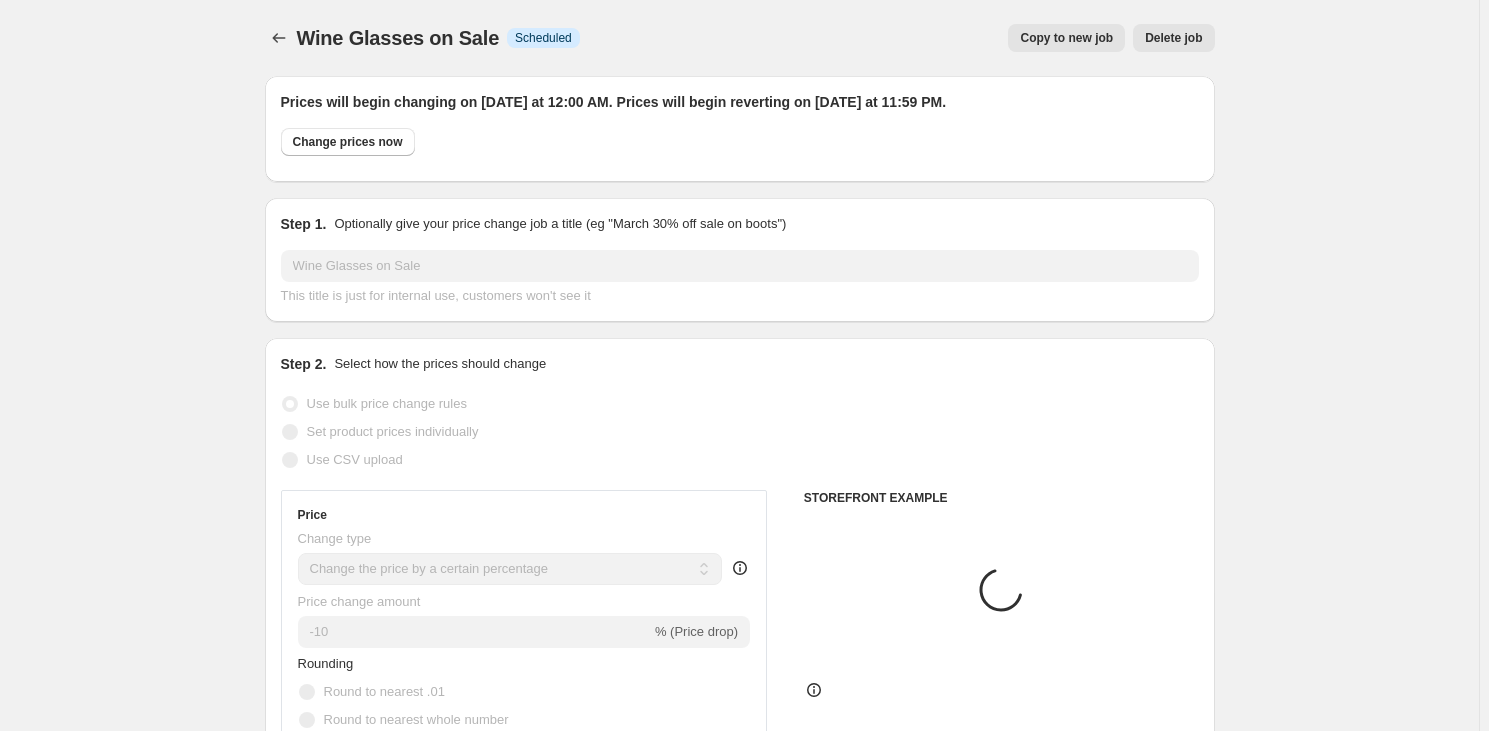 select on "collection" 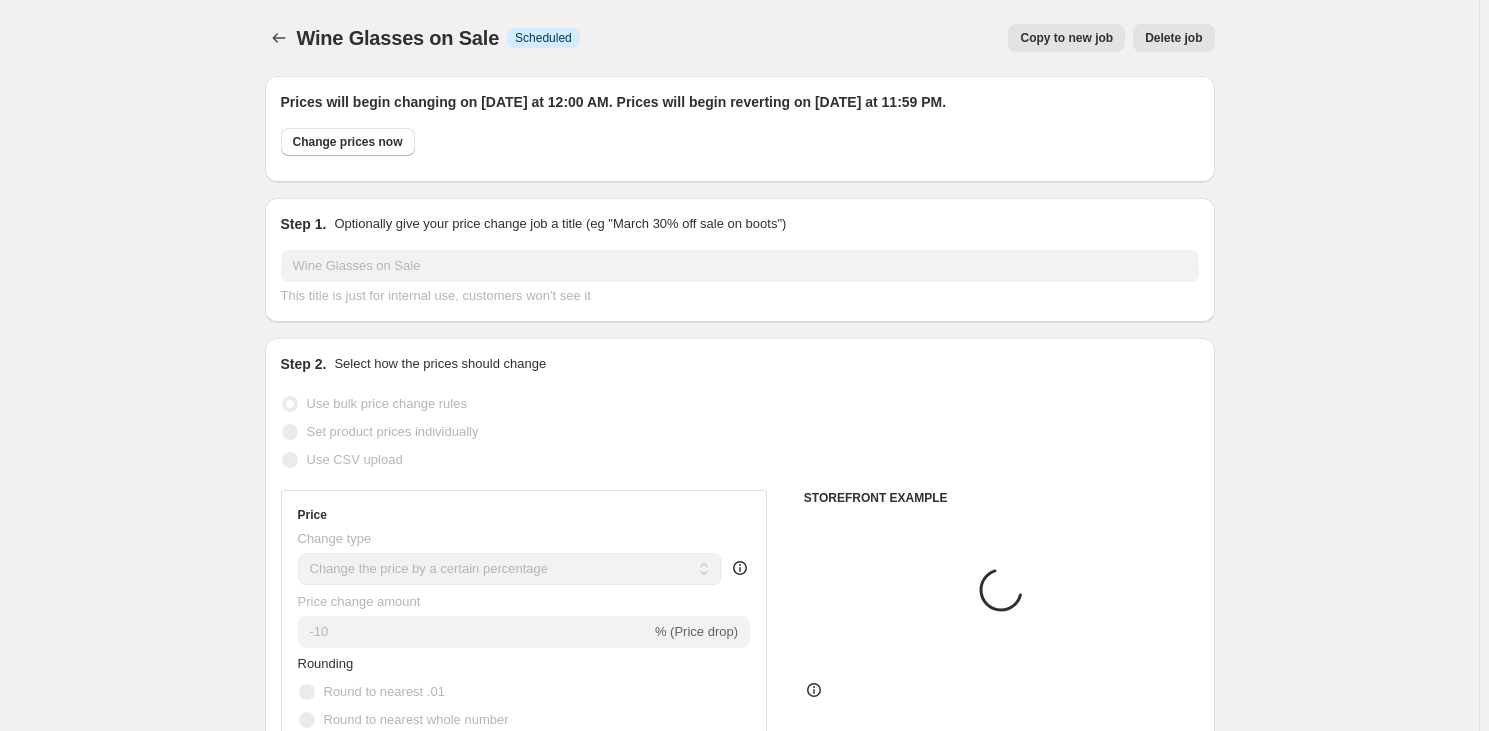 select on "collection" 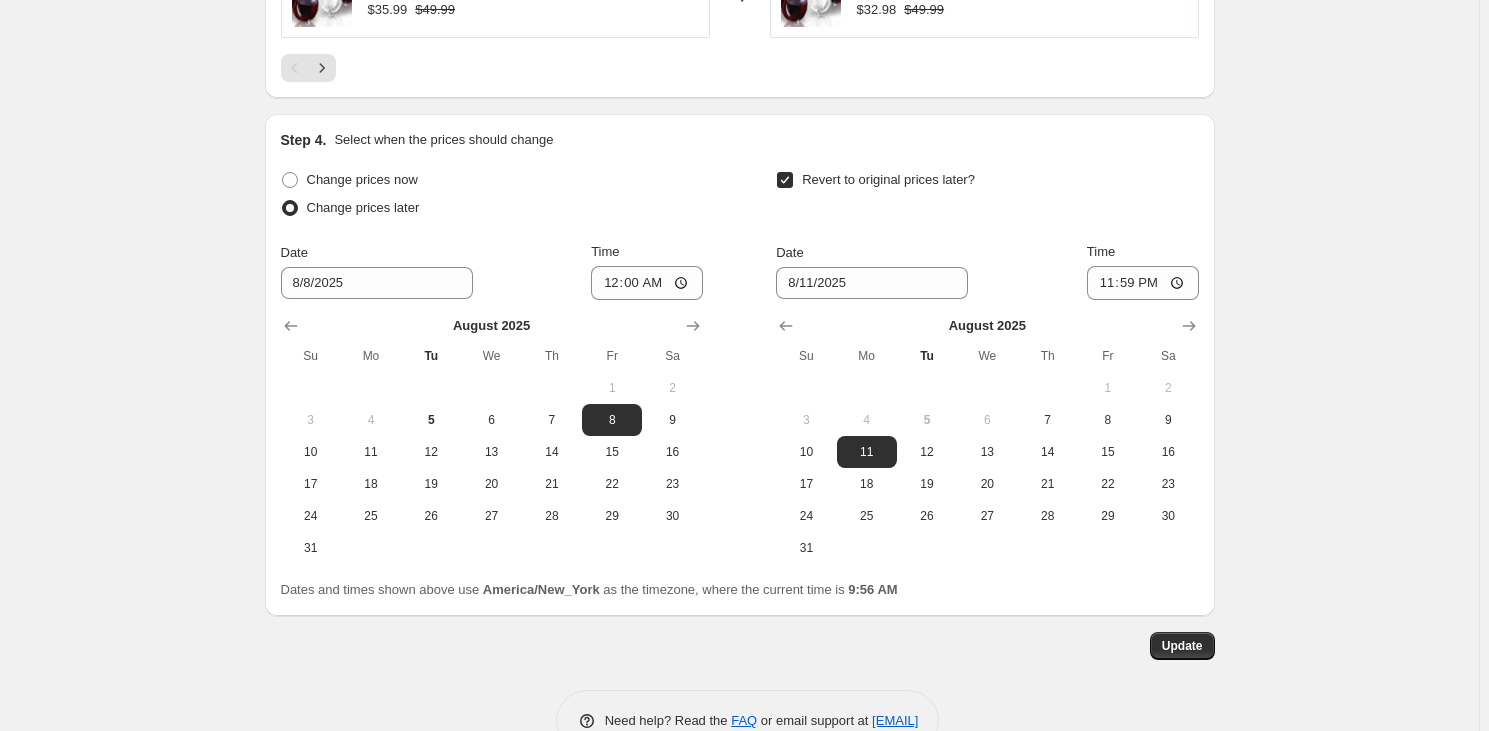 scroll, scrollTop: 2255, scrollLeft: 0, axis: vertical 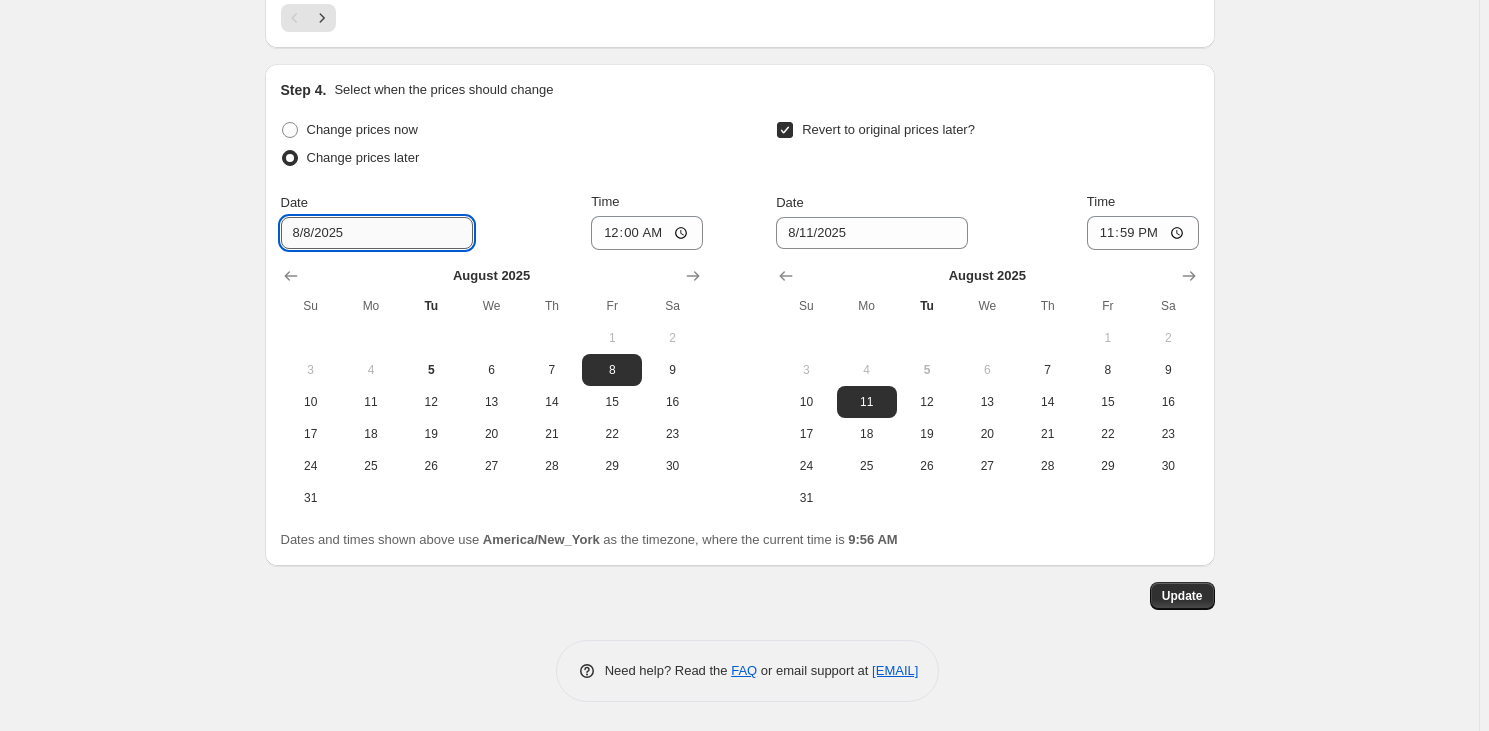 click on "8/8/2025" at bounding box center [377, 233] 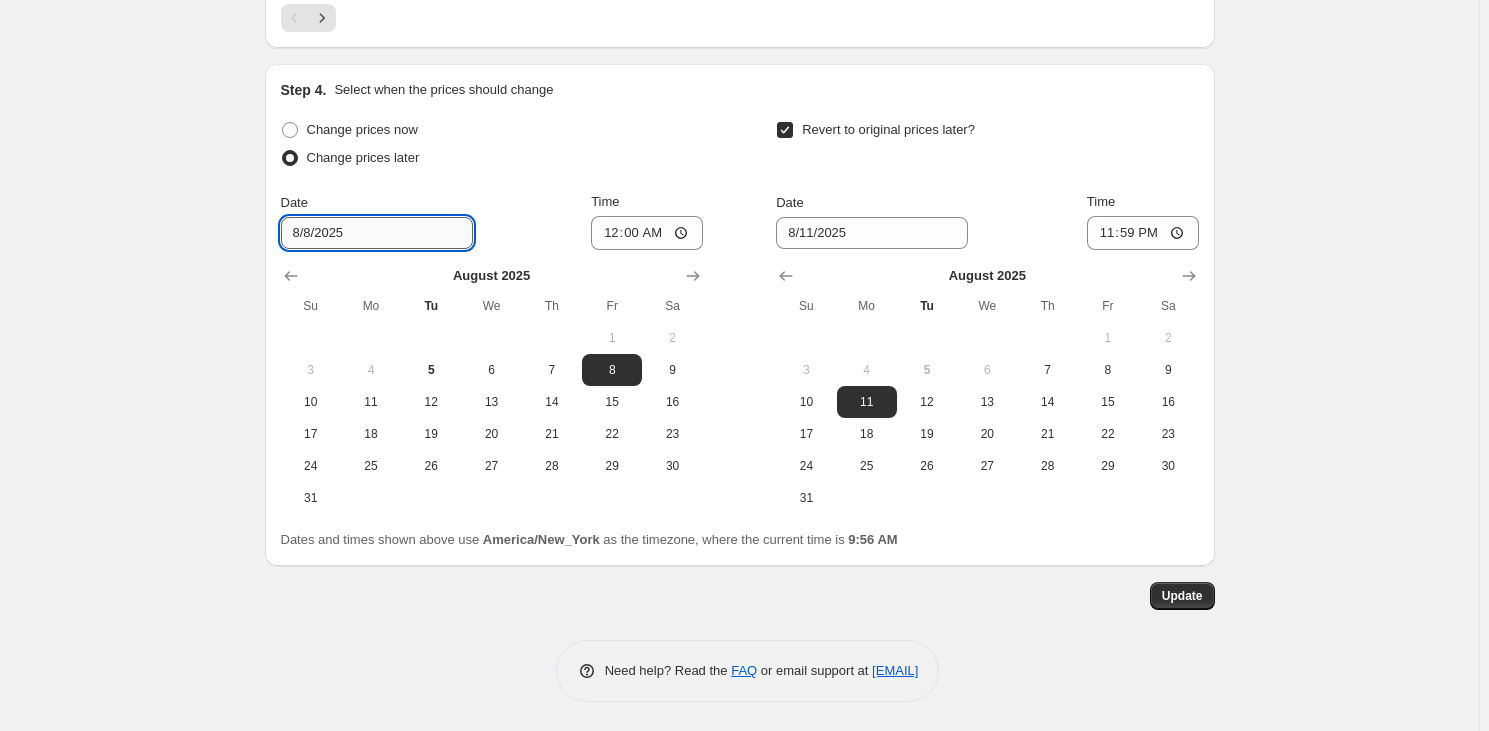 click on "8/8/2025" at bounding box center (377, 233) 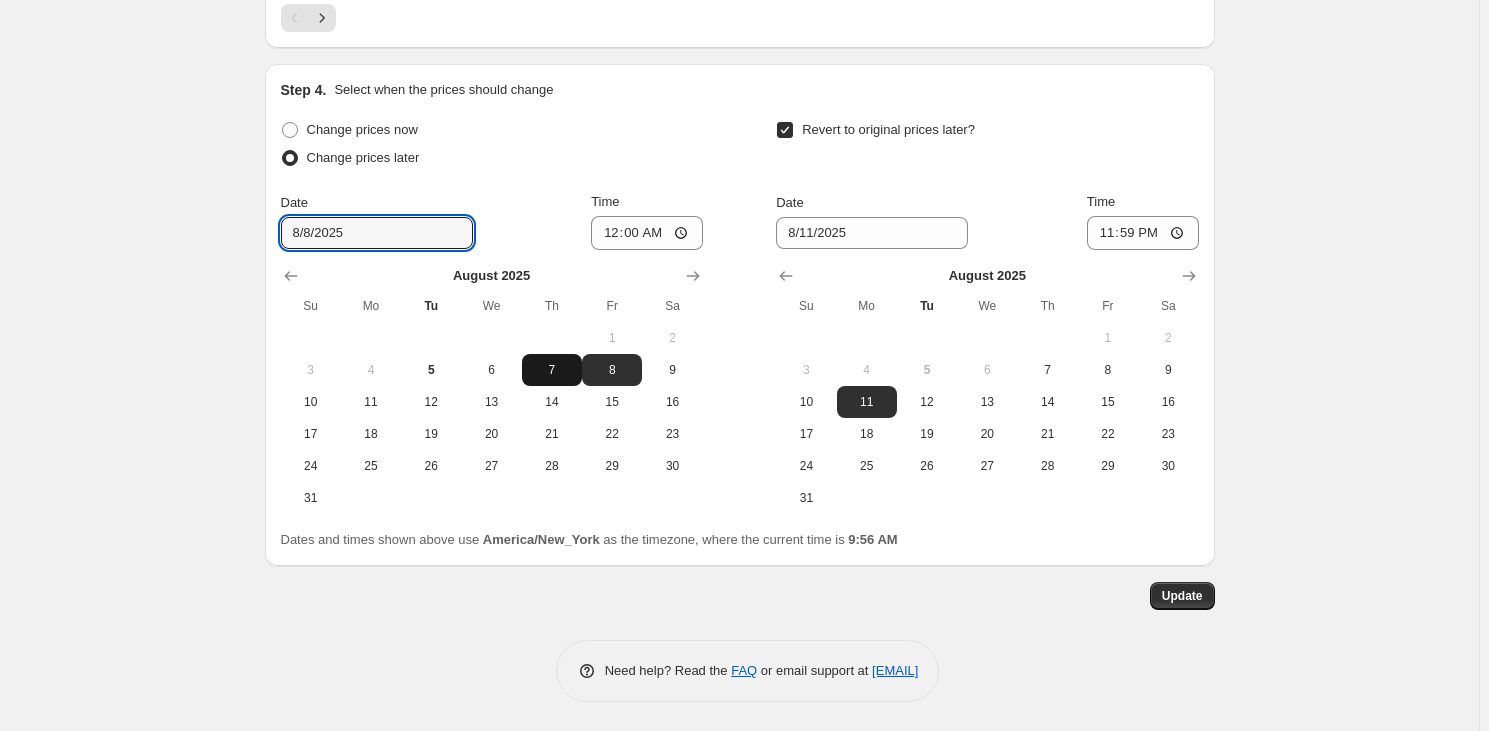 click on "7" at bounding box center [552, 370] 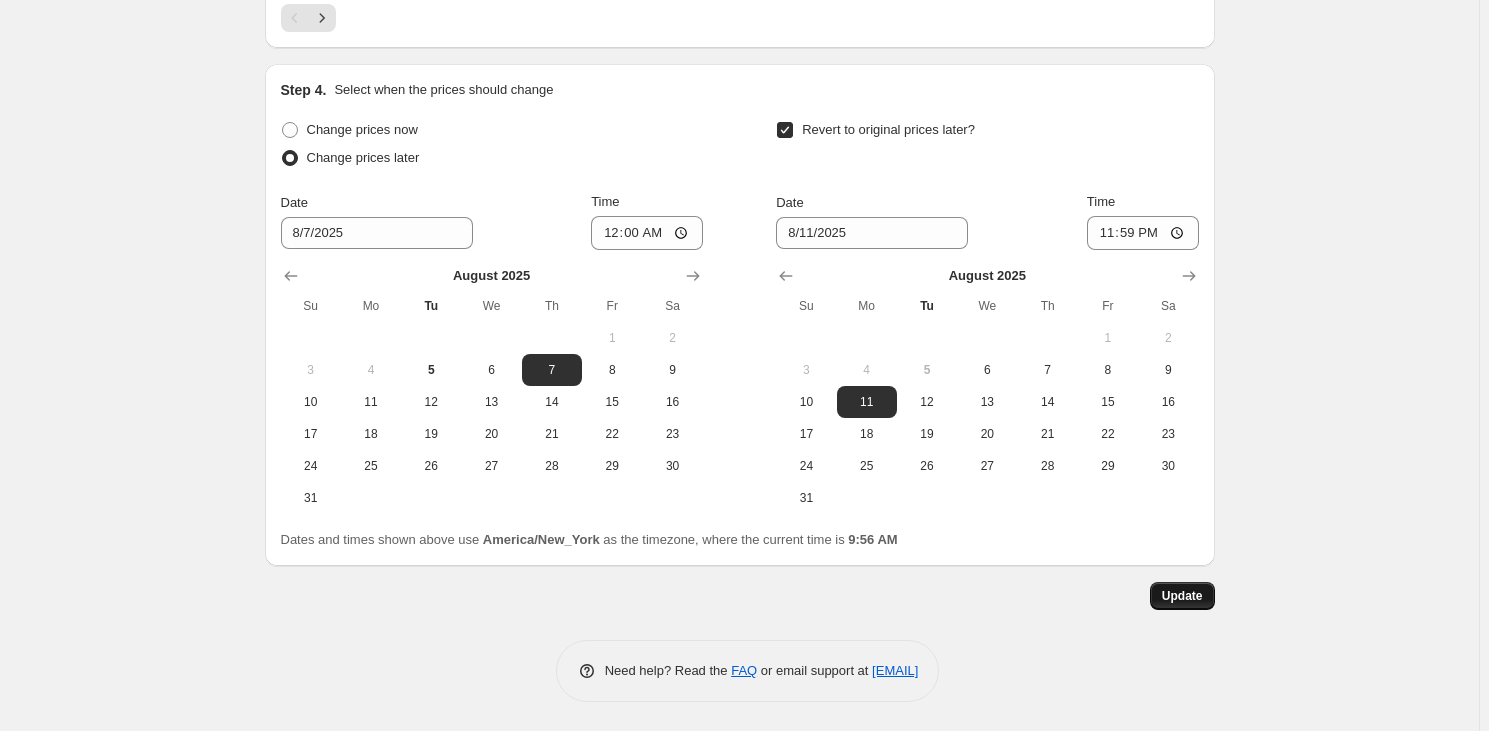 click on "Update" at bounding box center [1182, 596] 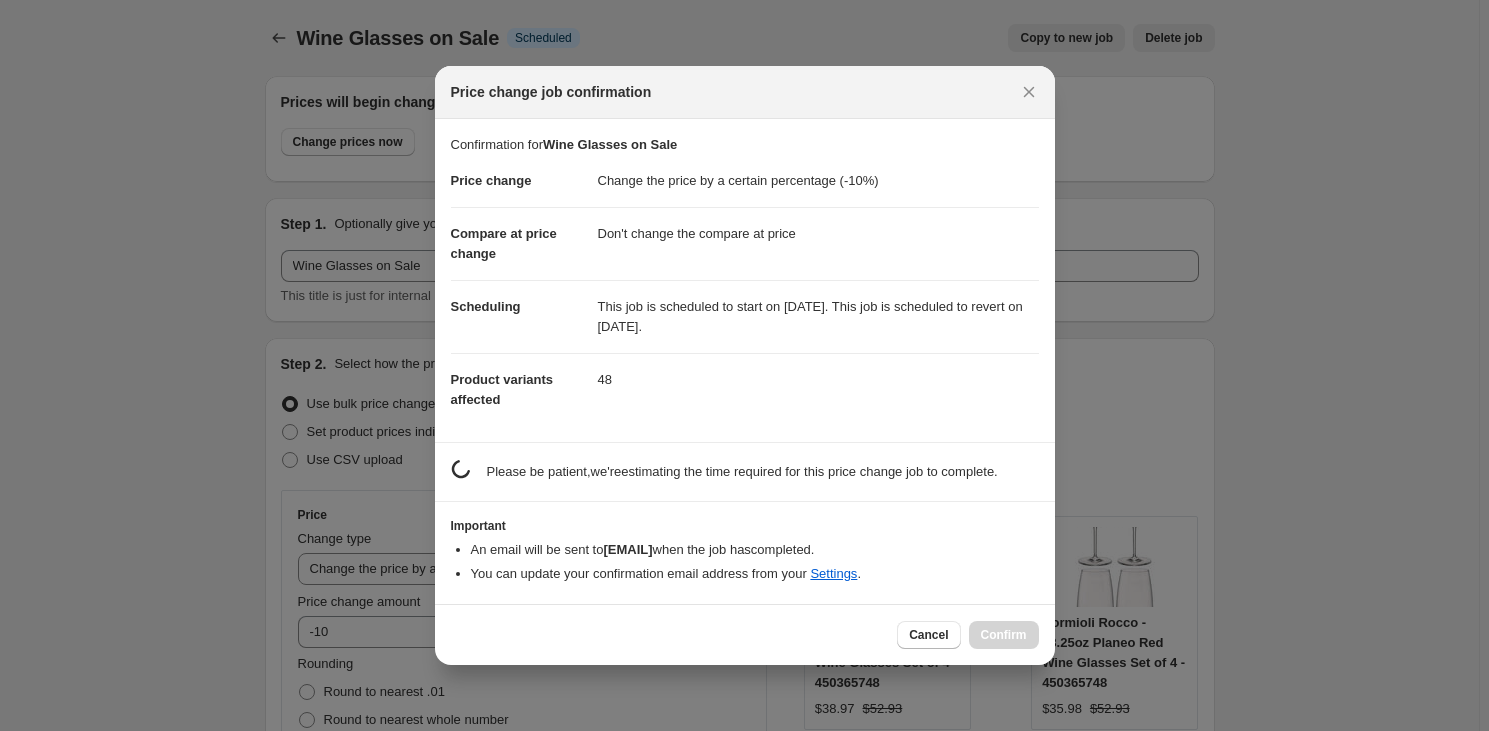 scroll, scrollTop: 0, scrollLeft: 0, axis: both 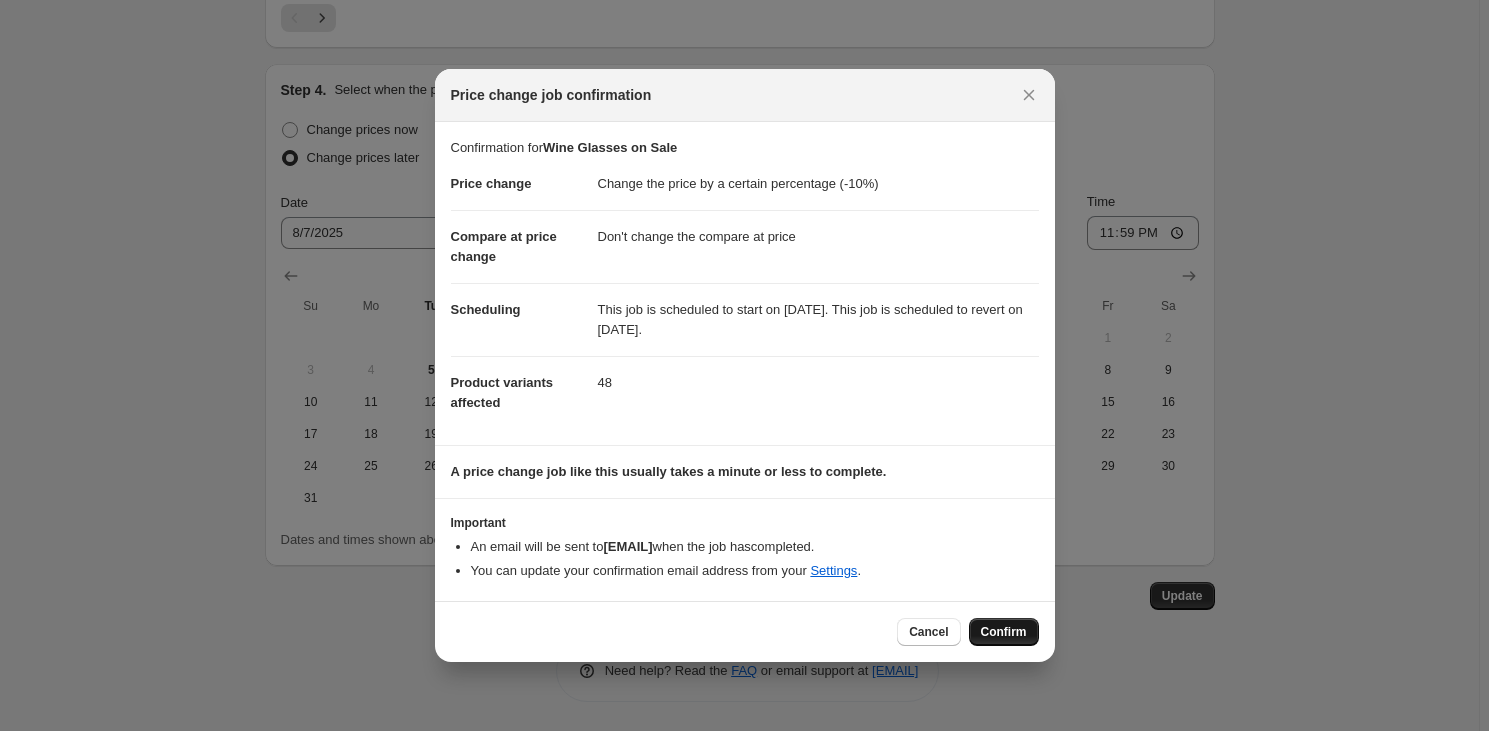 click on "Confirm" at bounding box center [1004, 632] 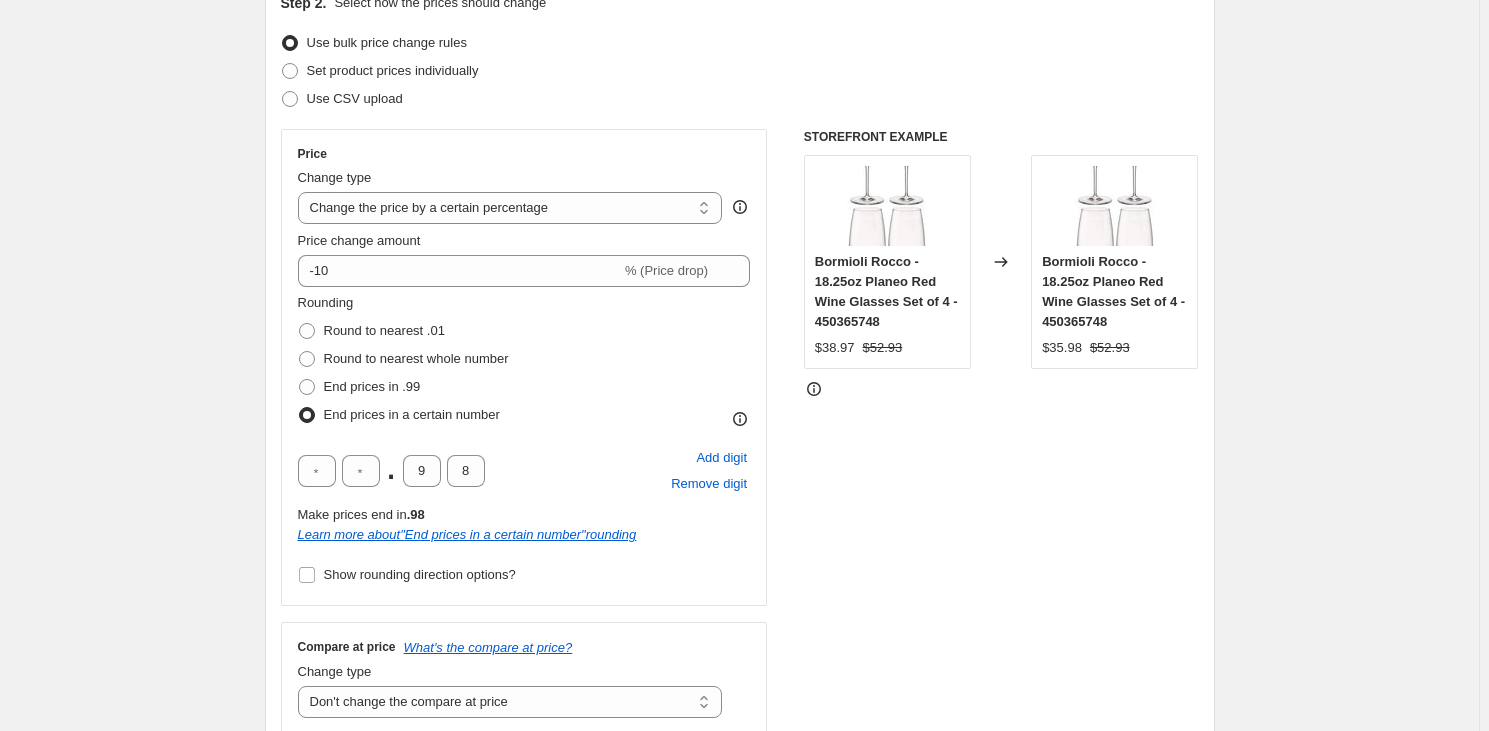 scroll, scrollTop: 164, scrollLeft: 0, axis: vertical 